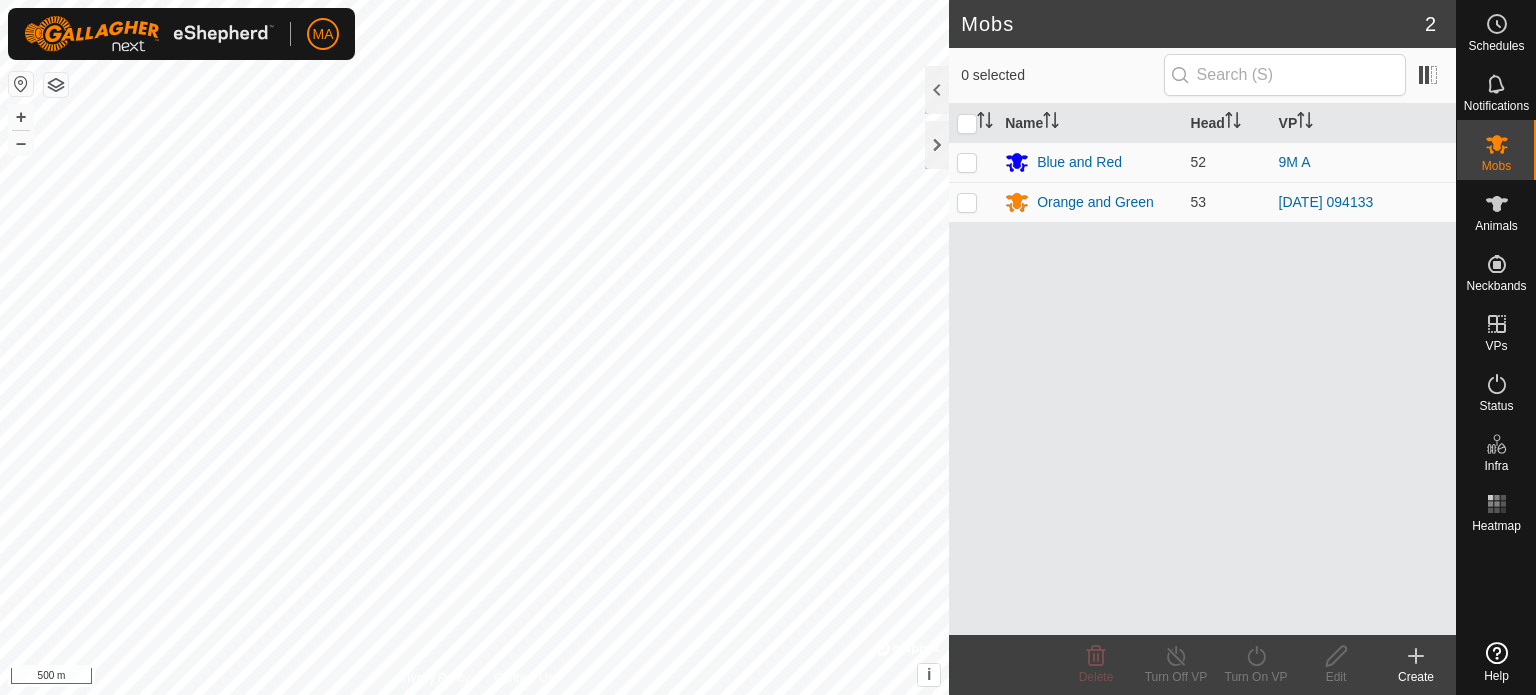 scroll, scrollTop: 0, scrollLeft: 0, axis: both 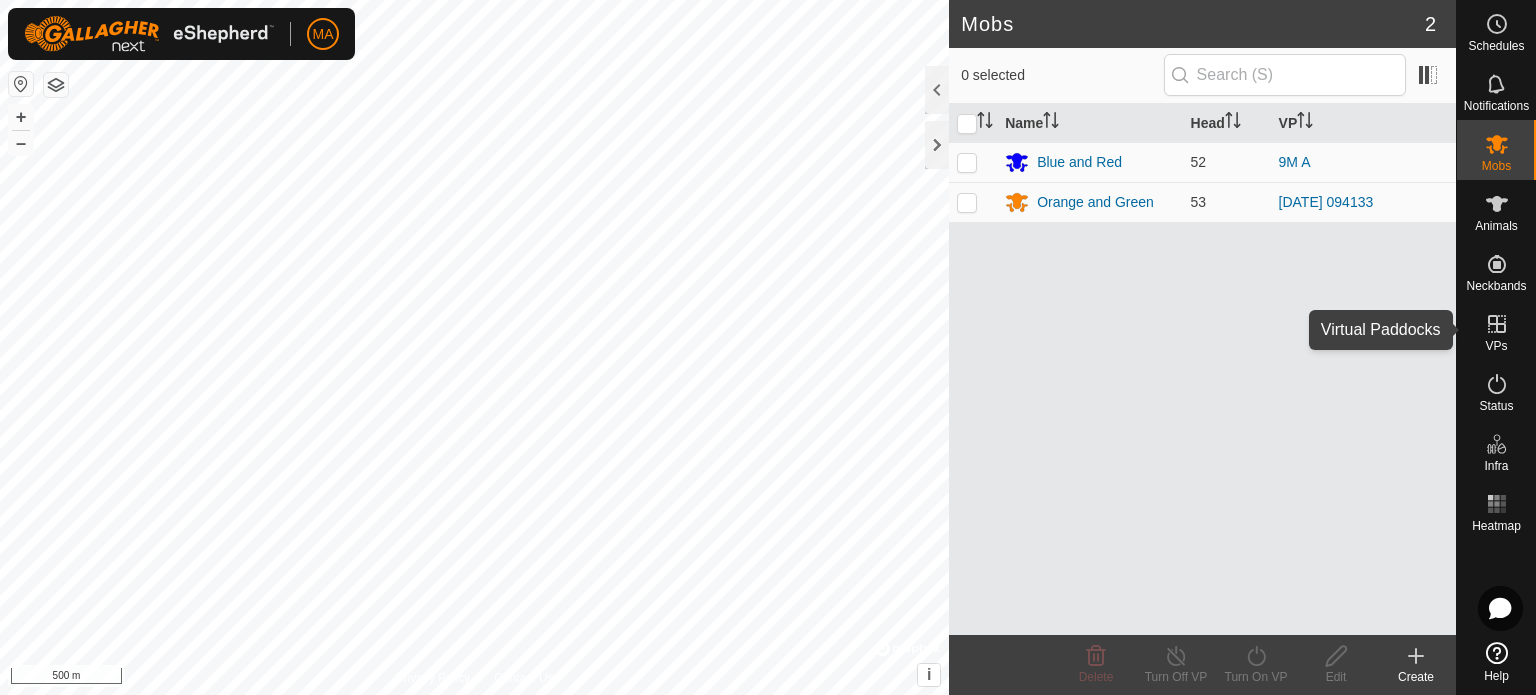 click at bounding box center [1497, 324] 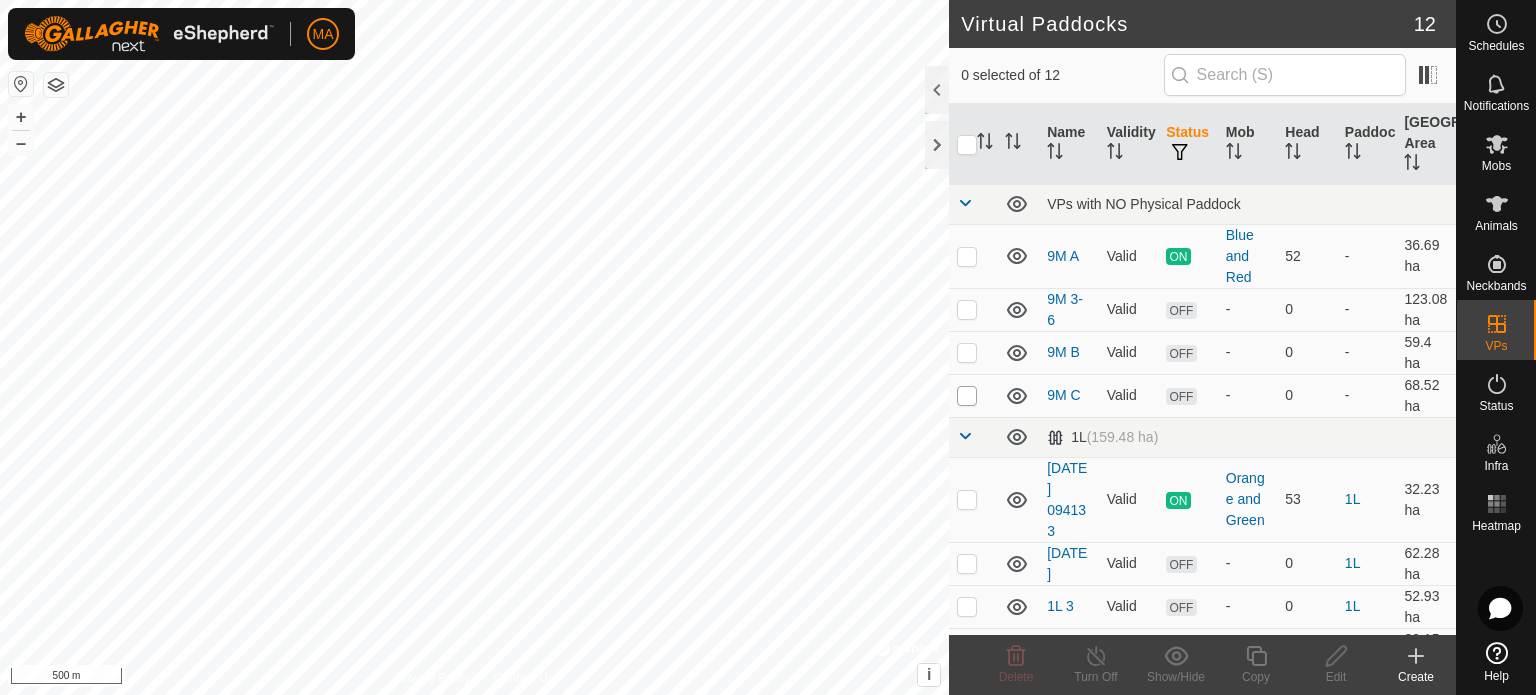 click at bounding box center [967, 396] 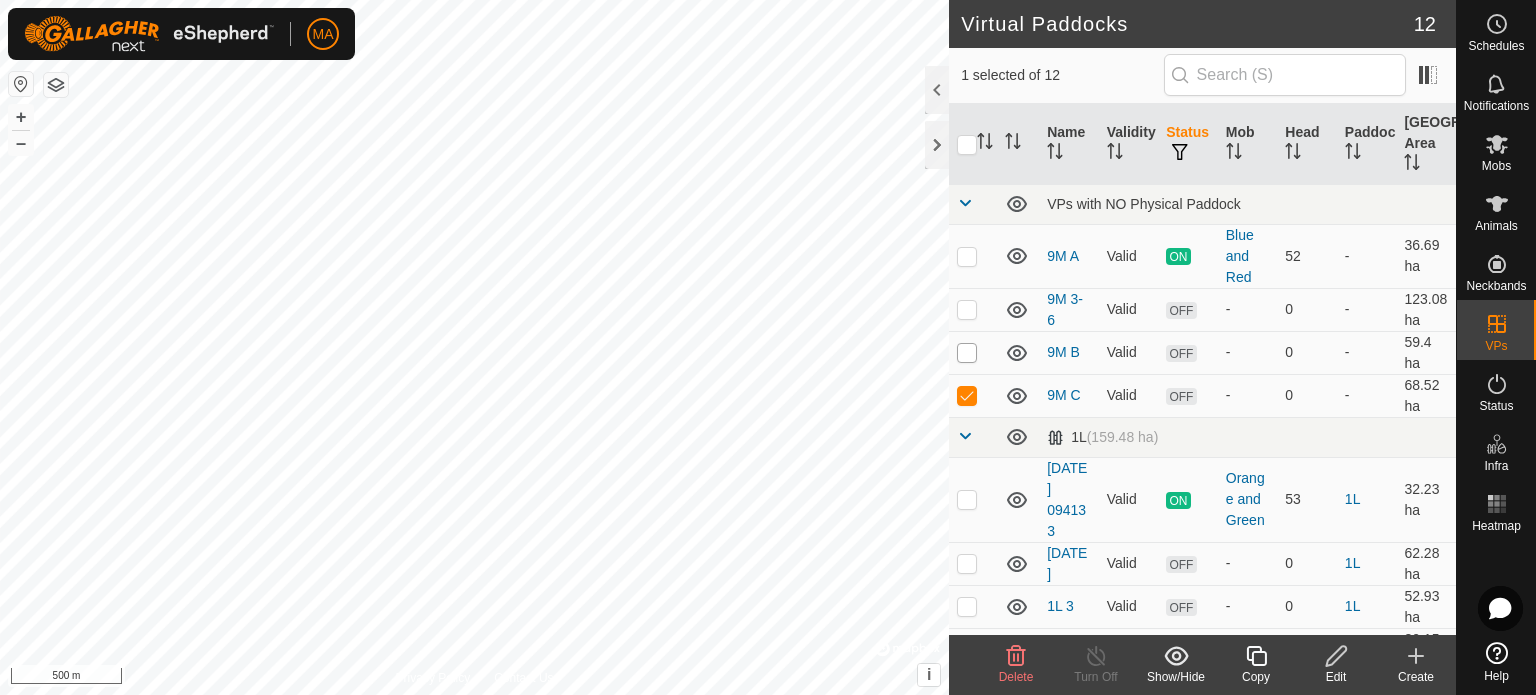 click at bounding box center (967, 353) 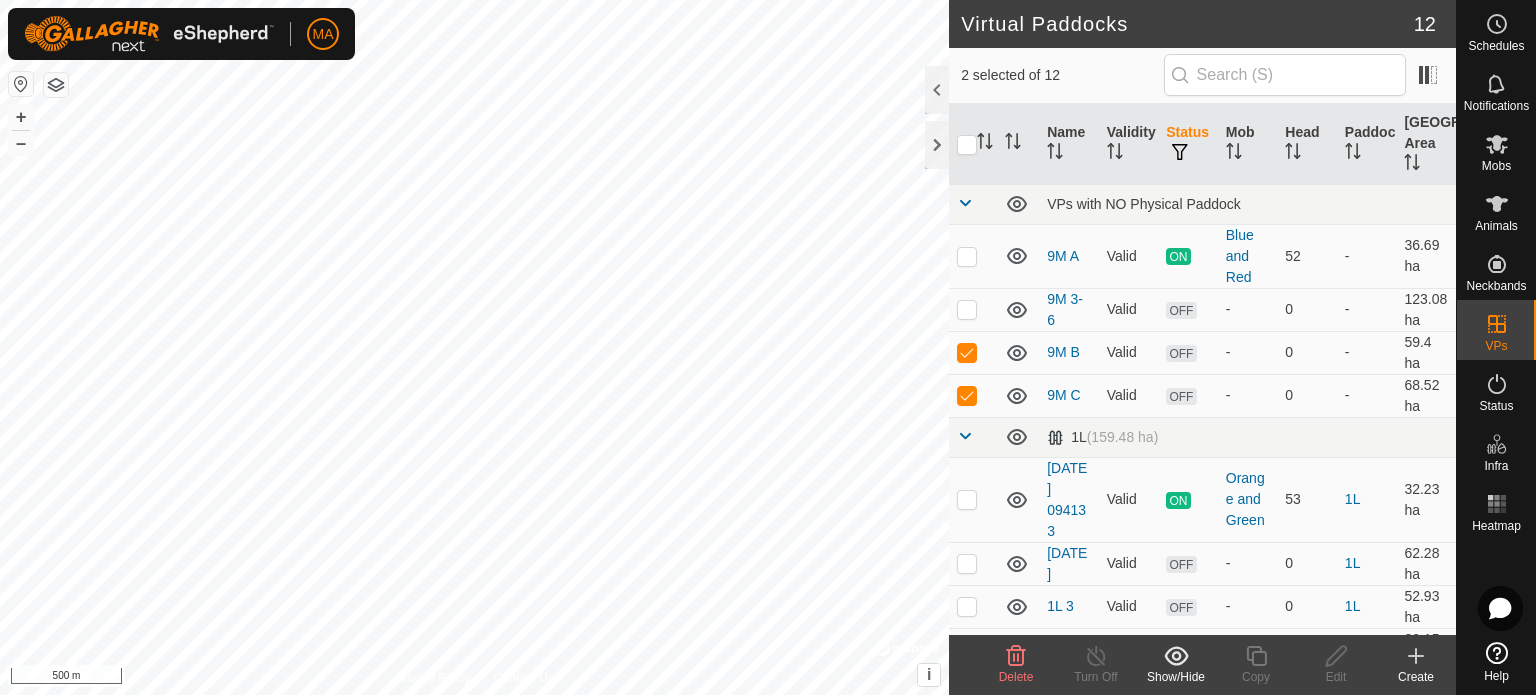 click at bounding box center (973, 309) 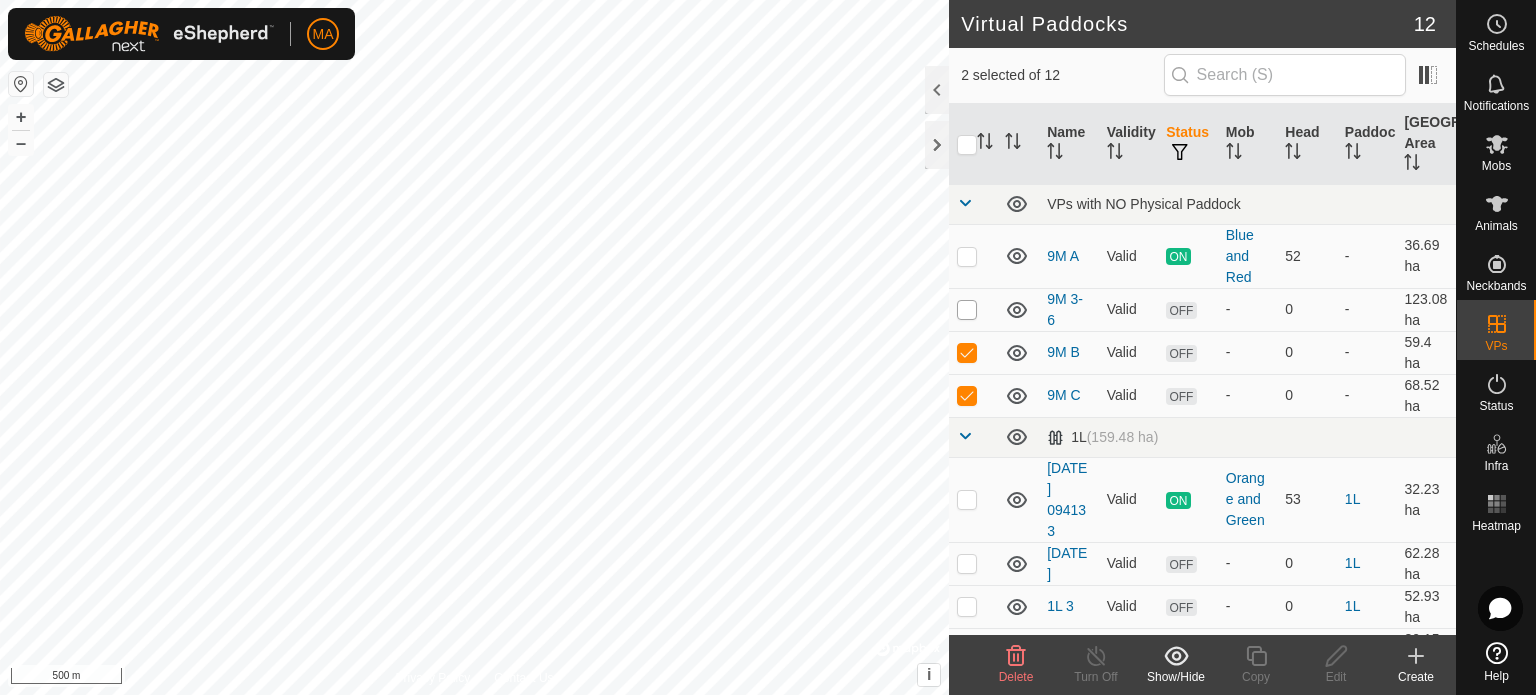 click at bounding box center [967, 310] 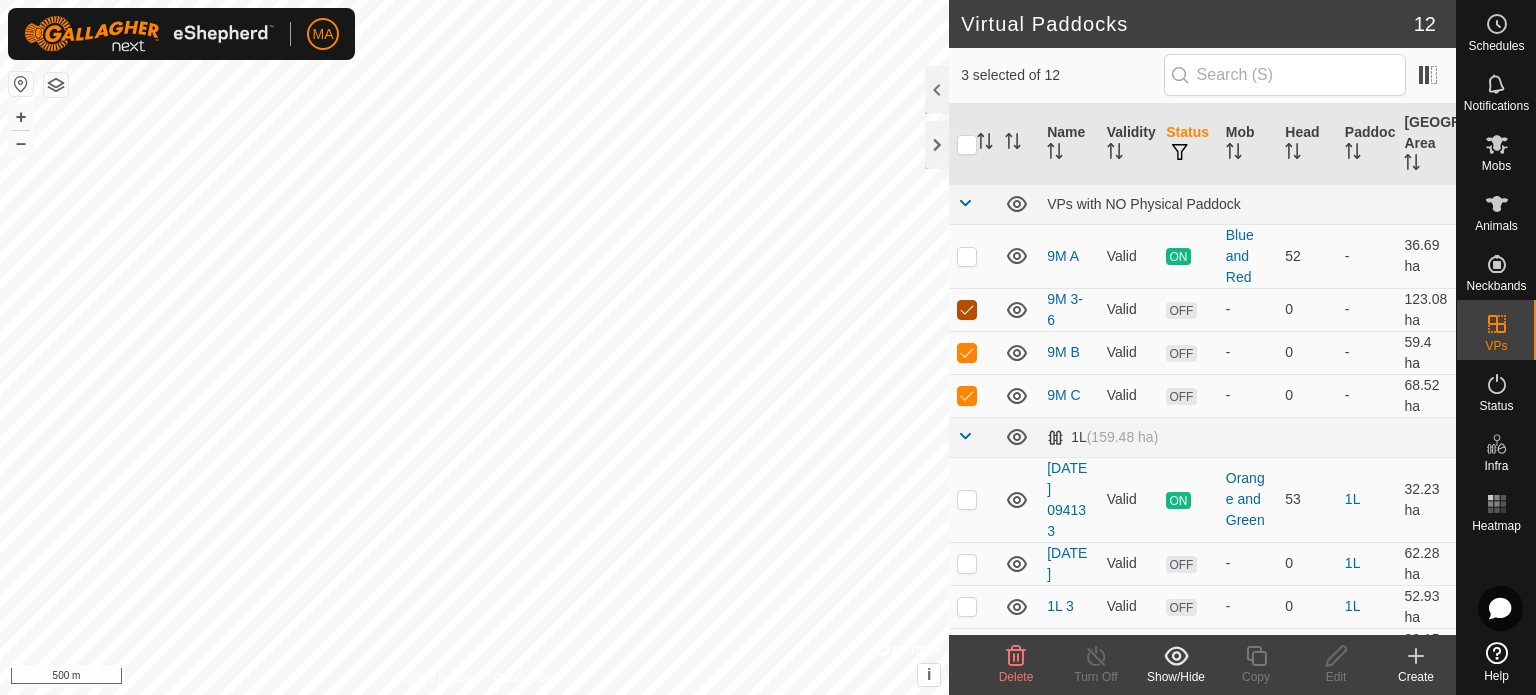 click at bounding box center [967, 310] 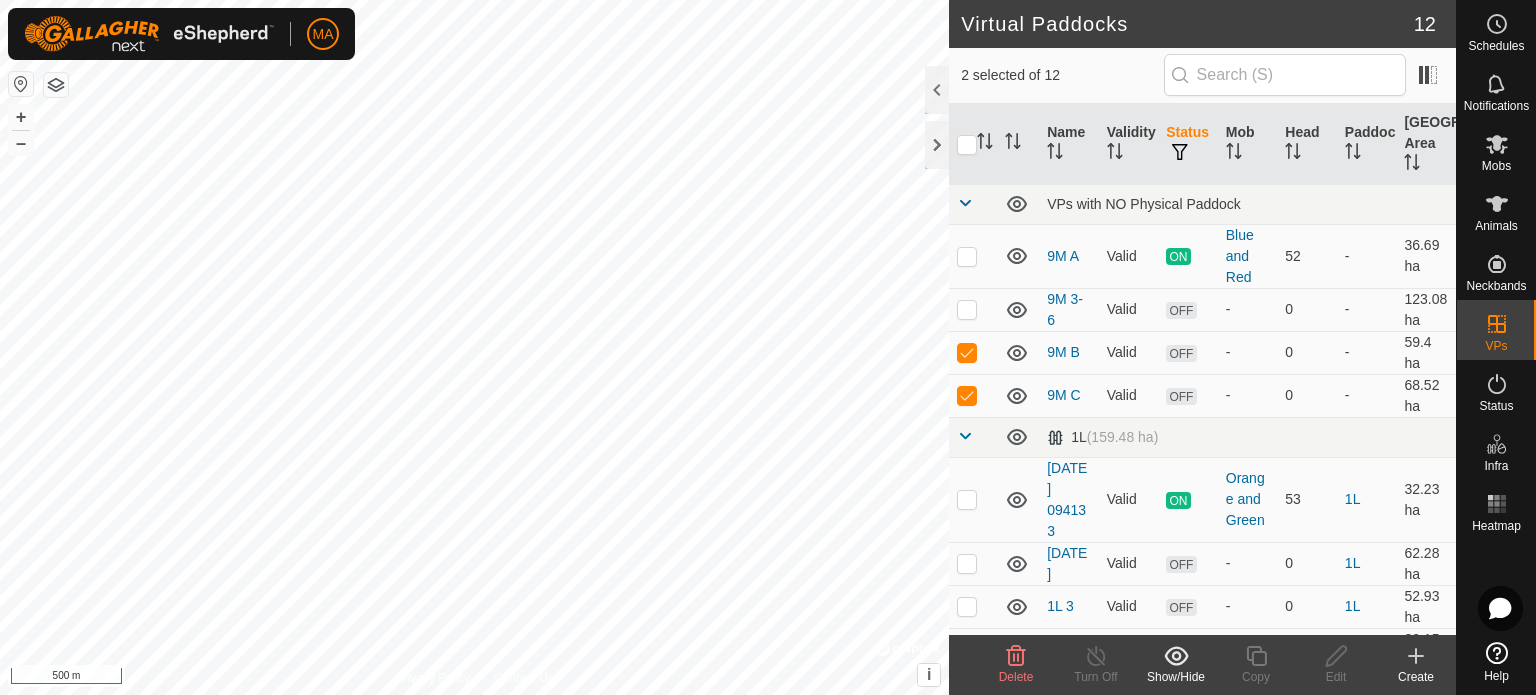 click at bounding box center [973, 352] 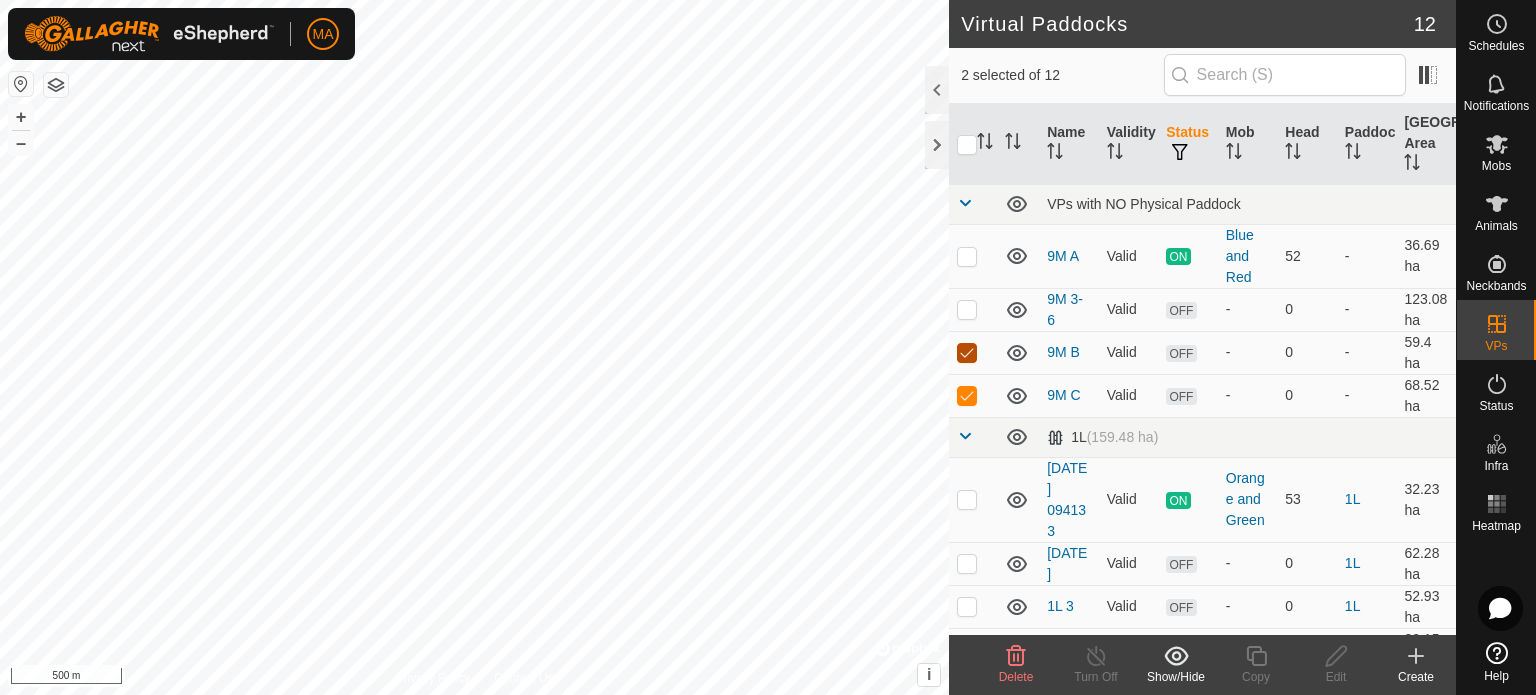 click at bounding box center (967, 353) 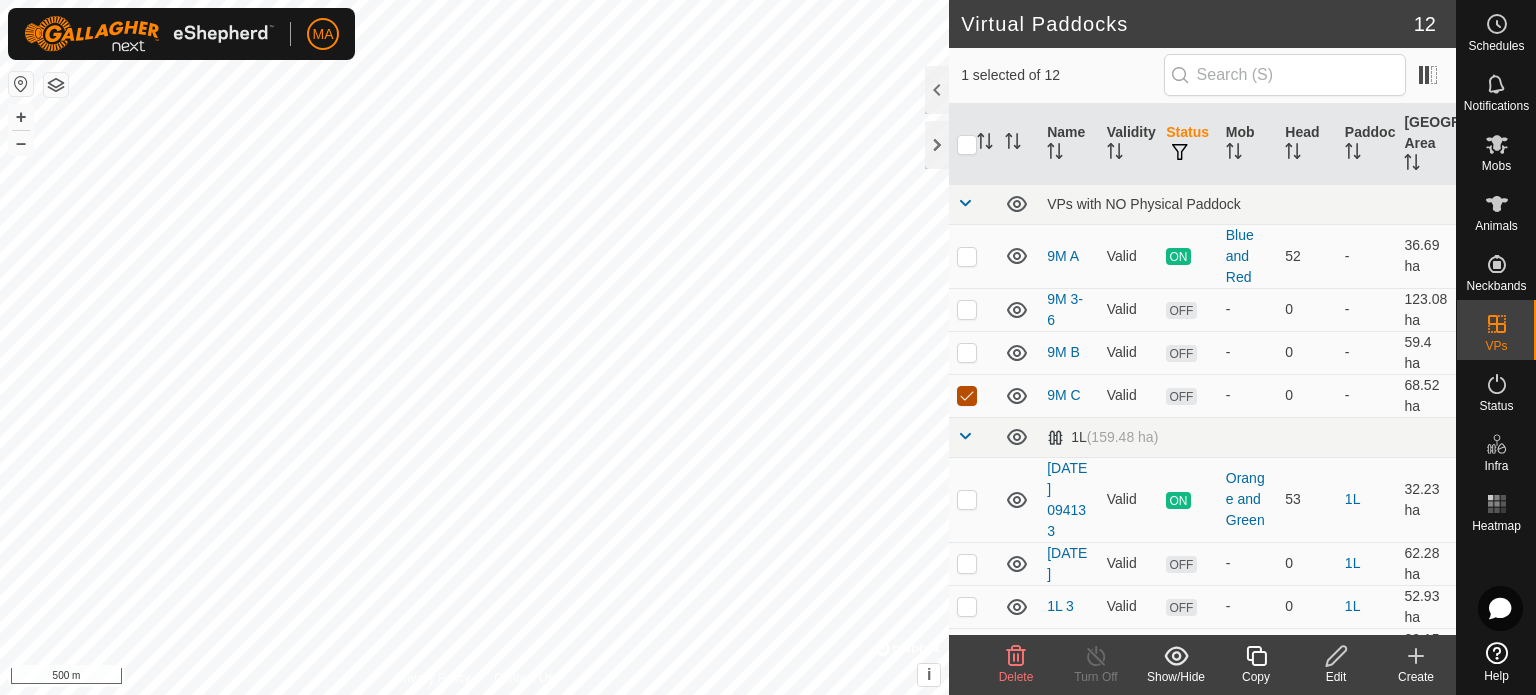 click at bounding box center (967, 396) 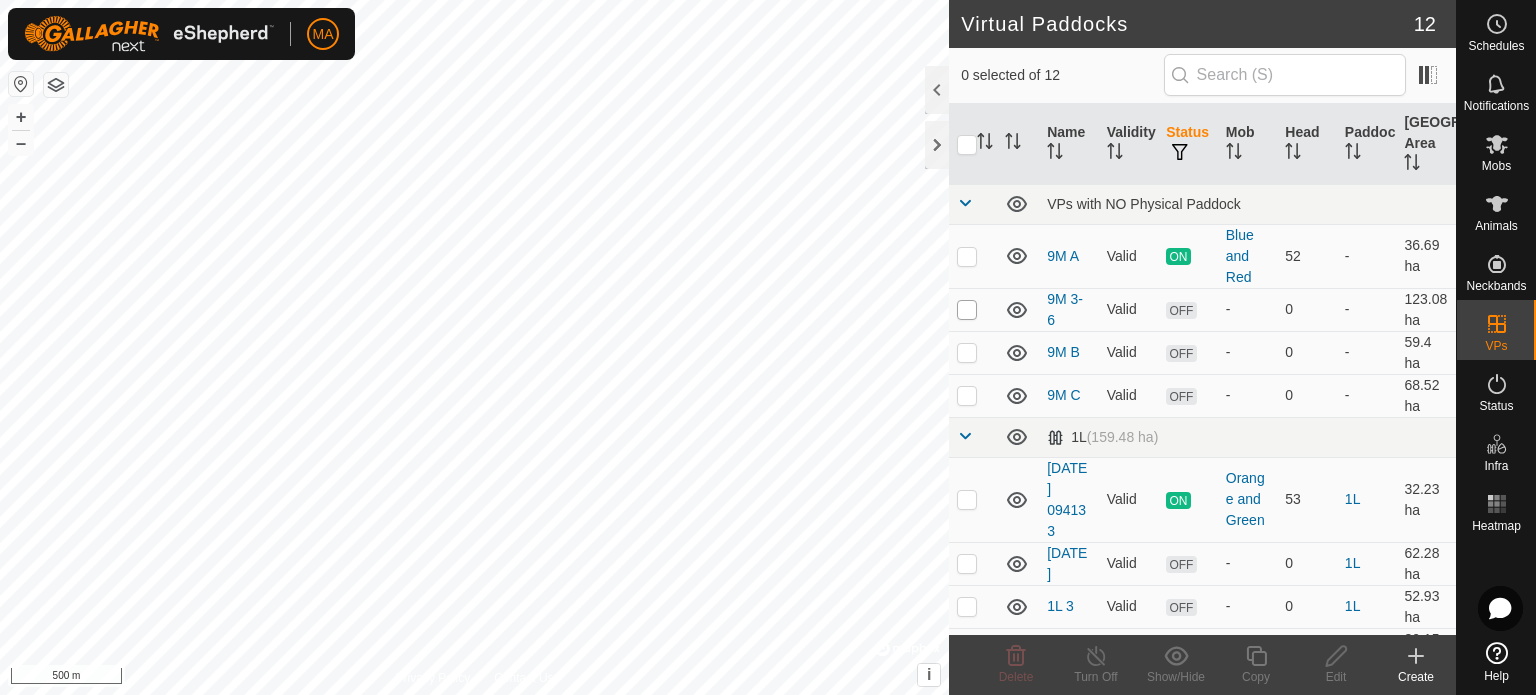 click at bounding box center (967, 310) 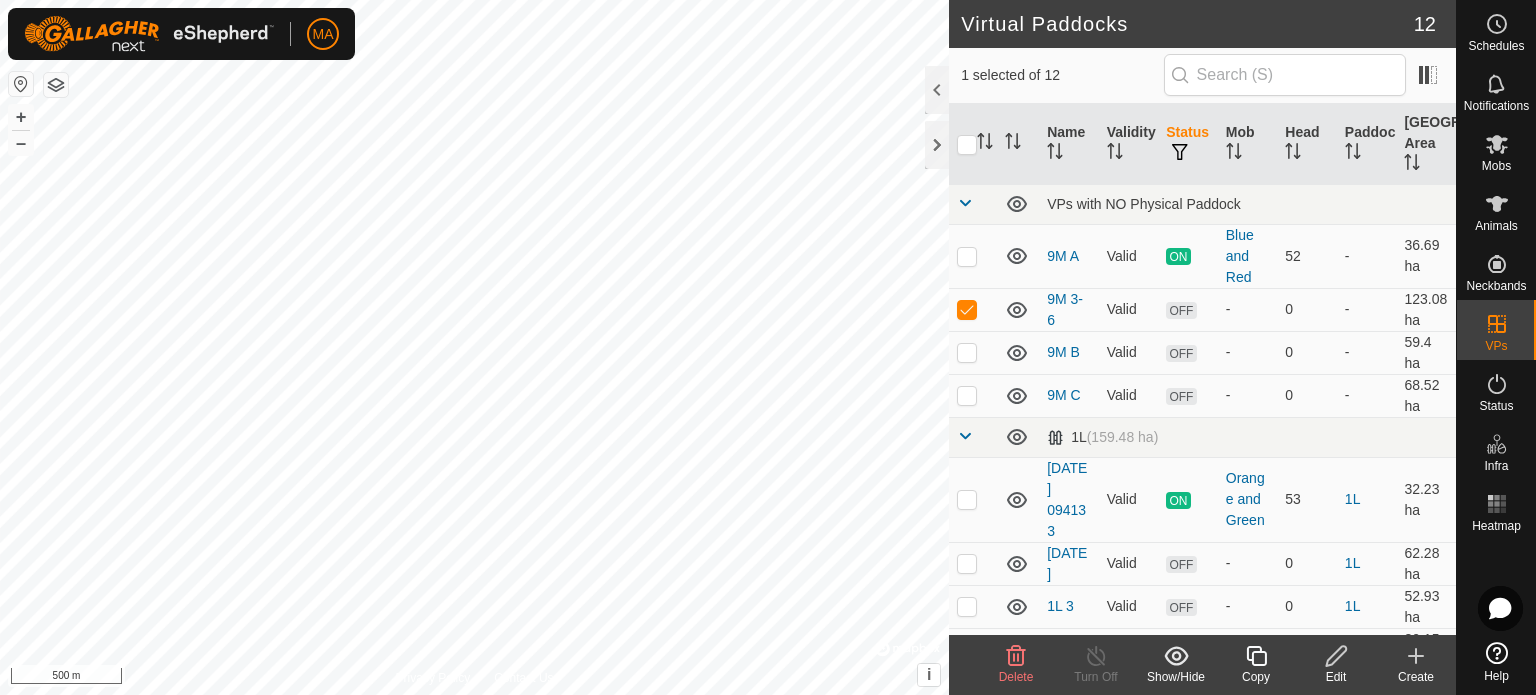 click 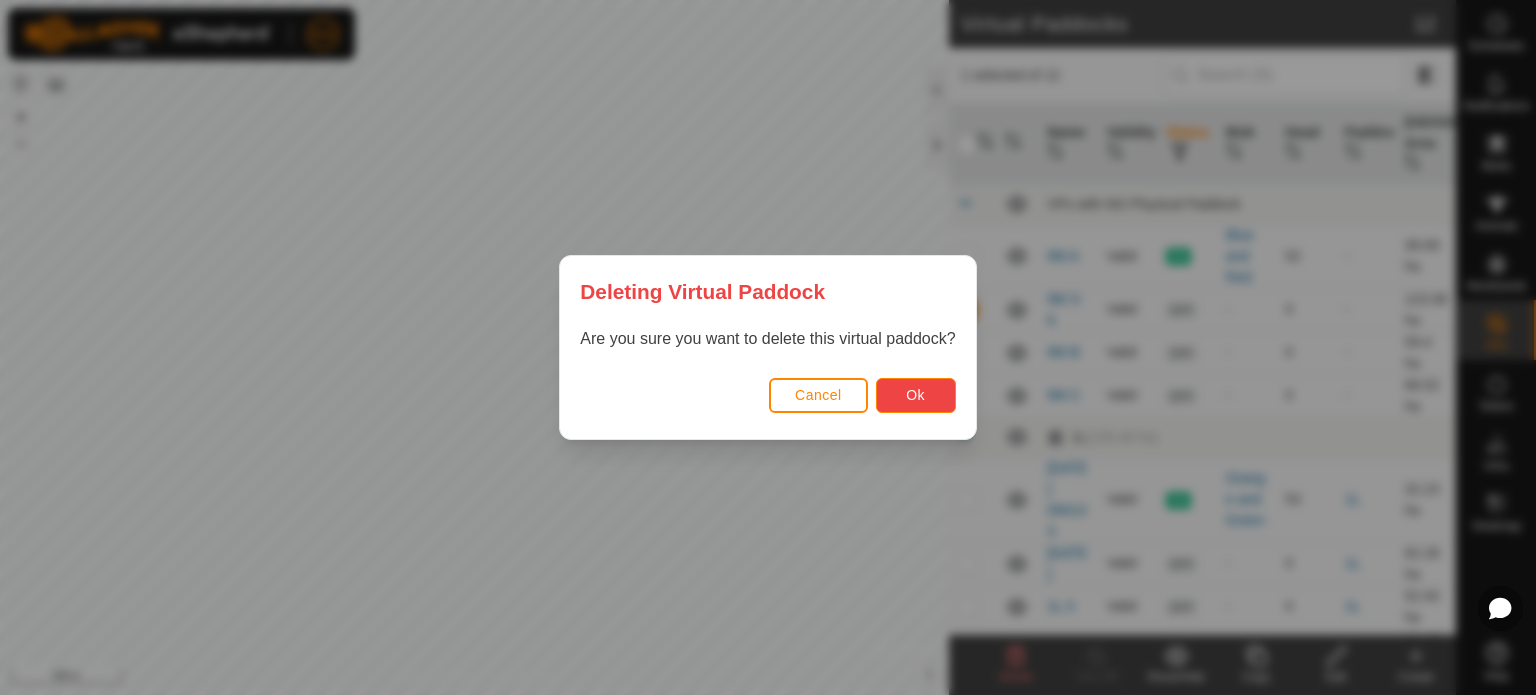 click on "Ok" at bounding box center [916, 395] 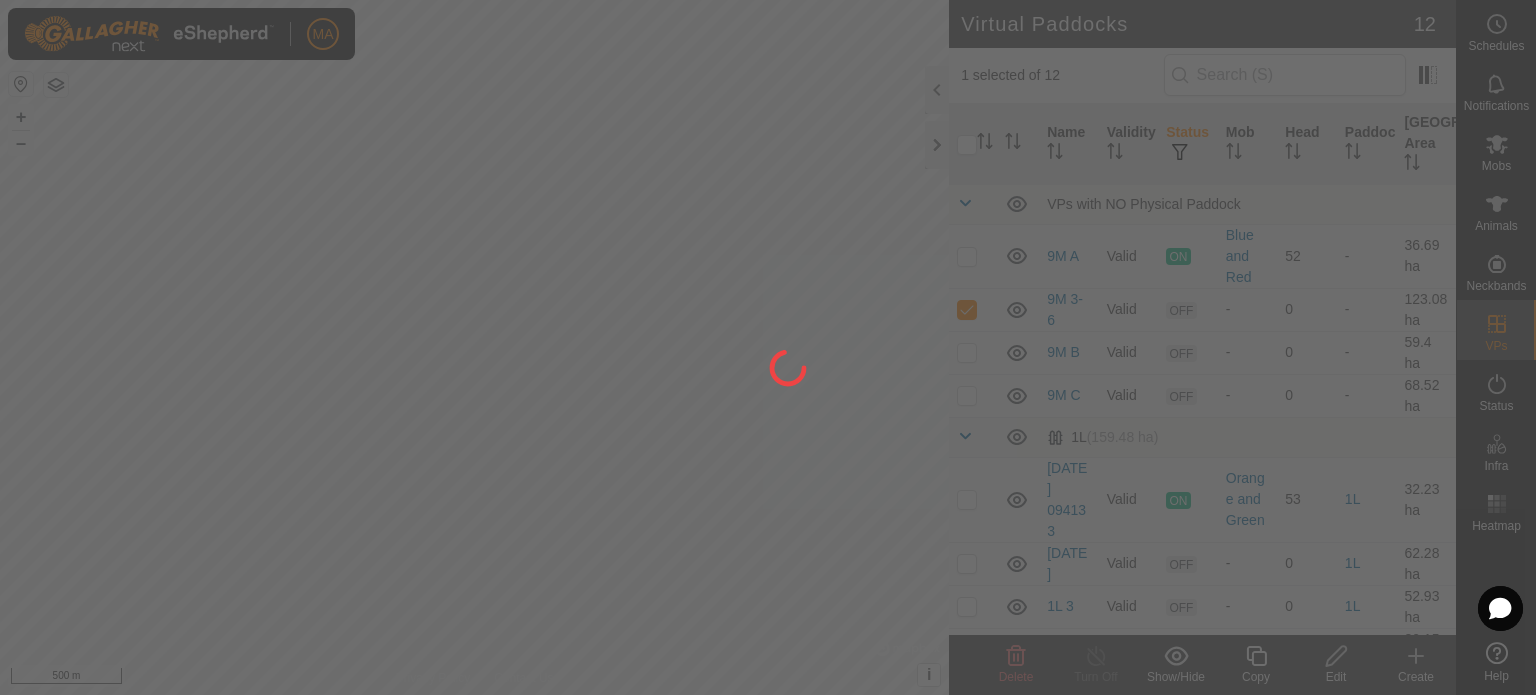 checkbox on "false" 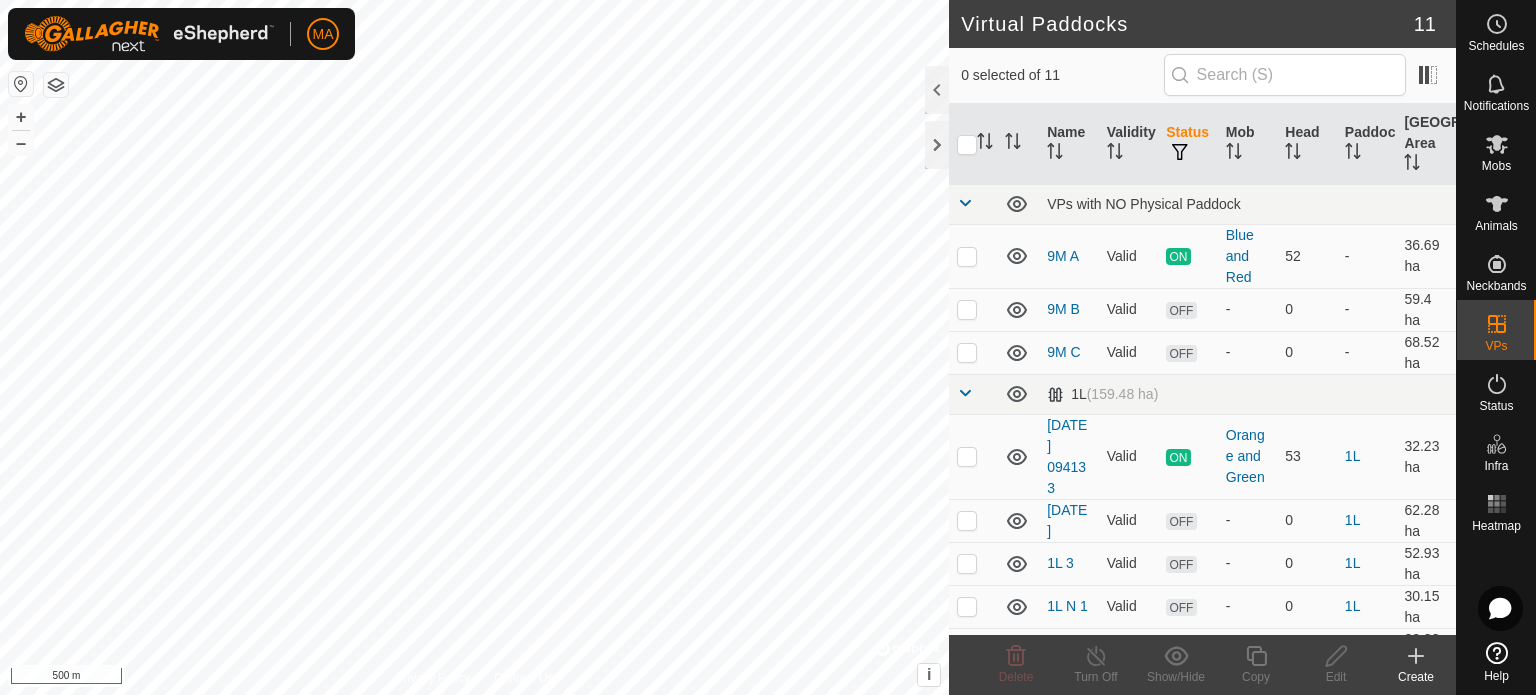 click 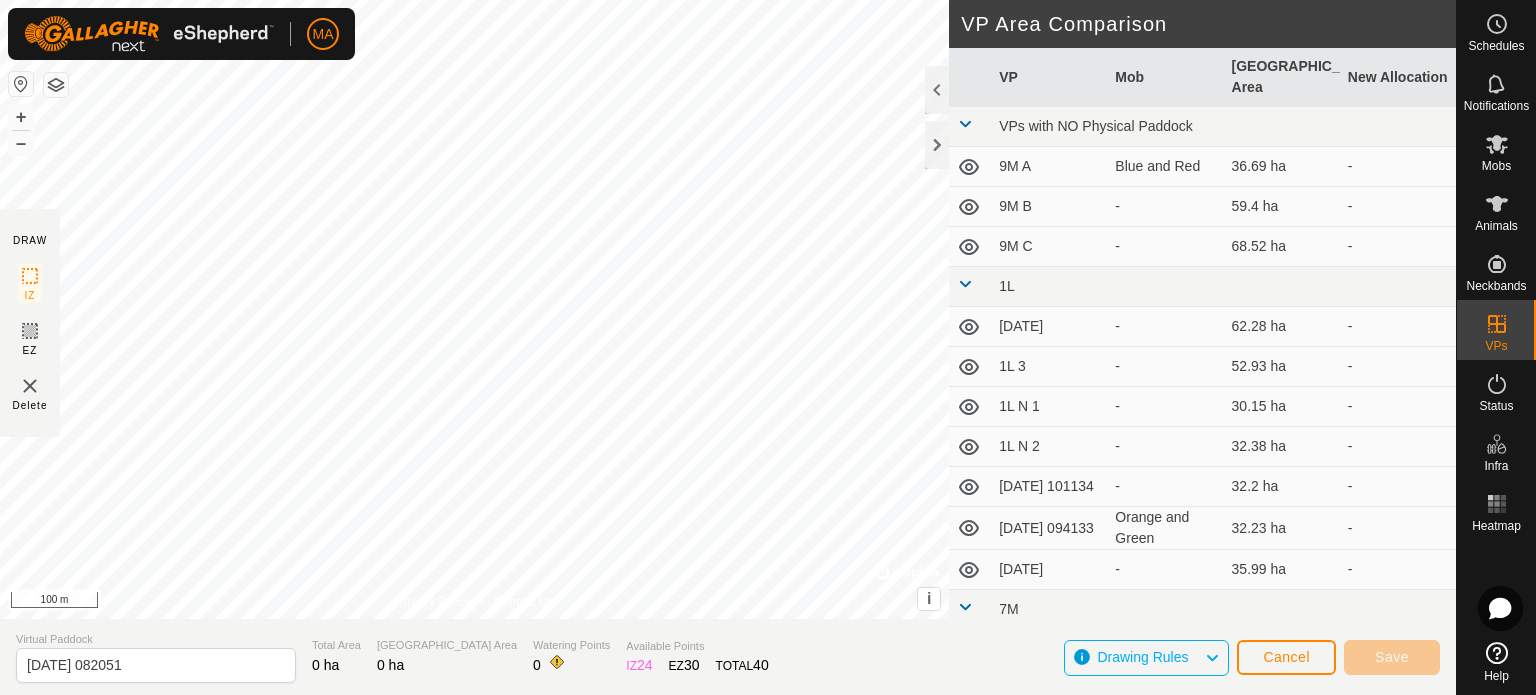 click on "DRAW IZ EZ Delete Privacy Policy Contact Us + – ⇧ i ©  Mapbox , ©  OpenStreetMap ,  Improve this map 100 m VP Area Comparison     VP   Mob   Grazing Area   New Allocation  VPs with NO Physical Paddock  9M A   Blue and Red   36.69 ha   -   9M B  -  59.4 ha   -   9M C  -  68.52 ha   -  1L  [DATE]  -  62.28 ha   -   1L 3  -  52.93 ha   -   1L N 1  -  30.15 ha   -   1L N 2  -  32.38 ha   -   [DATE] 101134  -  32.2 ha   -   [DATE] 094133   [GEOGRAPHIC_DATA]   32.23 ha   -   [DATE]  -  35.99 ha   -  7M  [DATE]  -  0.42 ha   -  Virtual Paddock [DATE] 082051 Total Area 0 ha Grazing Area 0 ha Watering Points 0 Available Points  IZ   24  EZ  30  TOTAL   40 Drawing Rules Cancel Save" 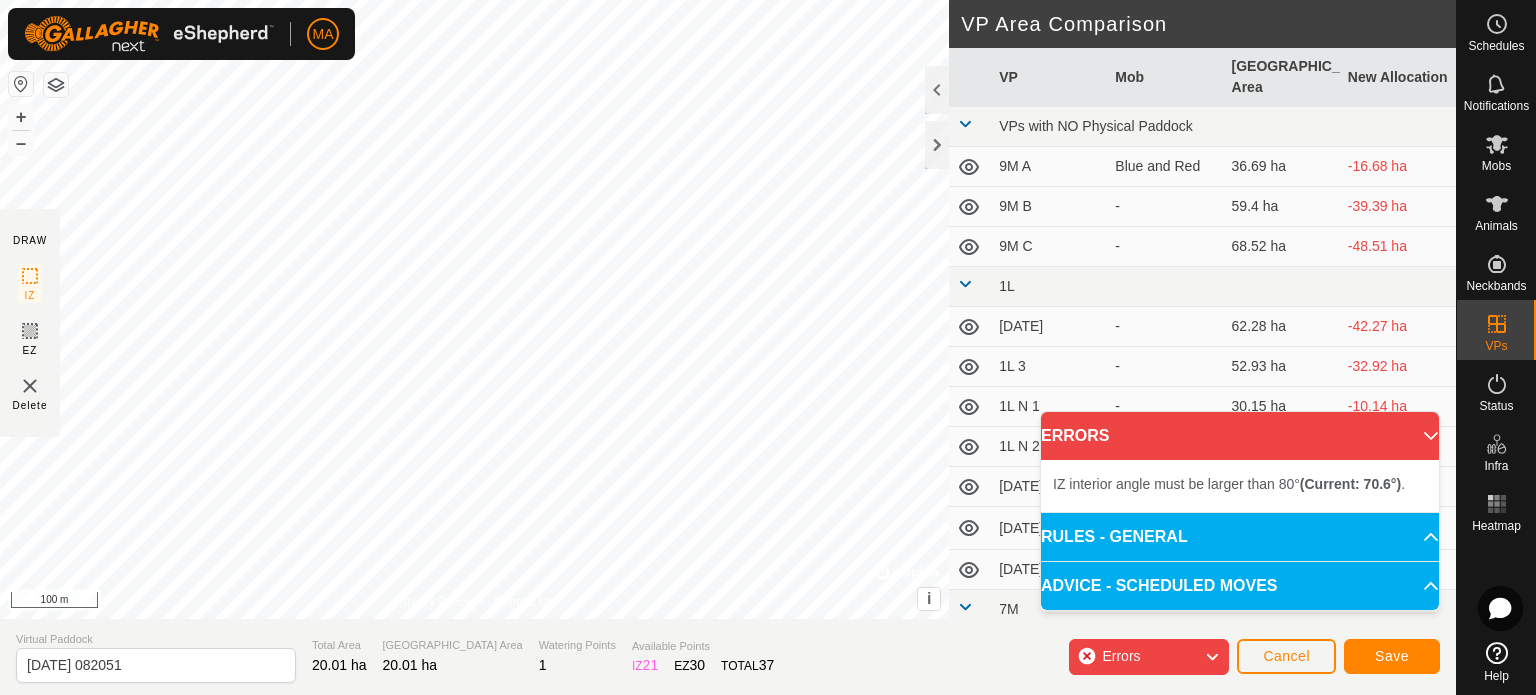 click on "ERRORS" at bounding box center [1240, 436] 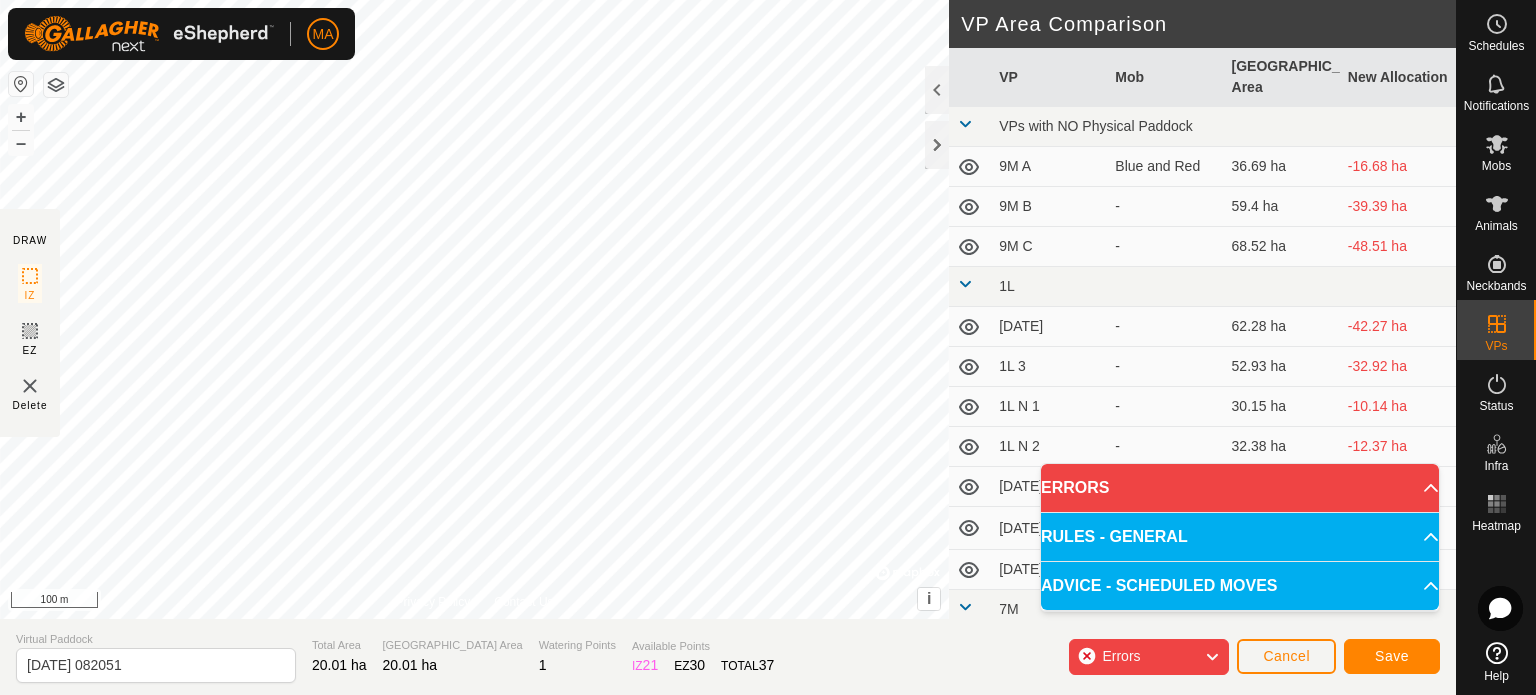 click 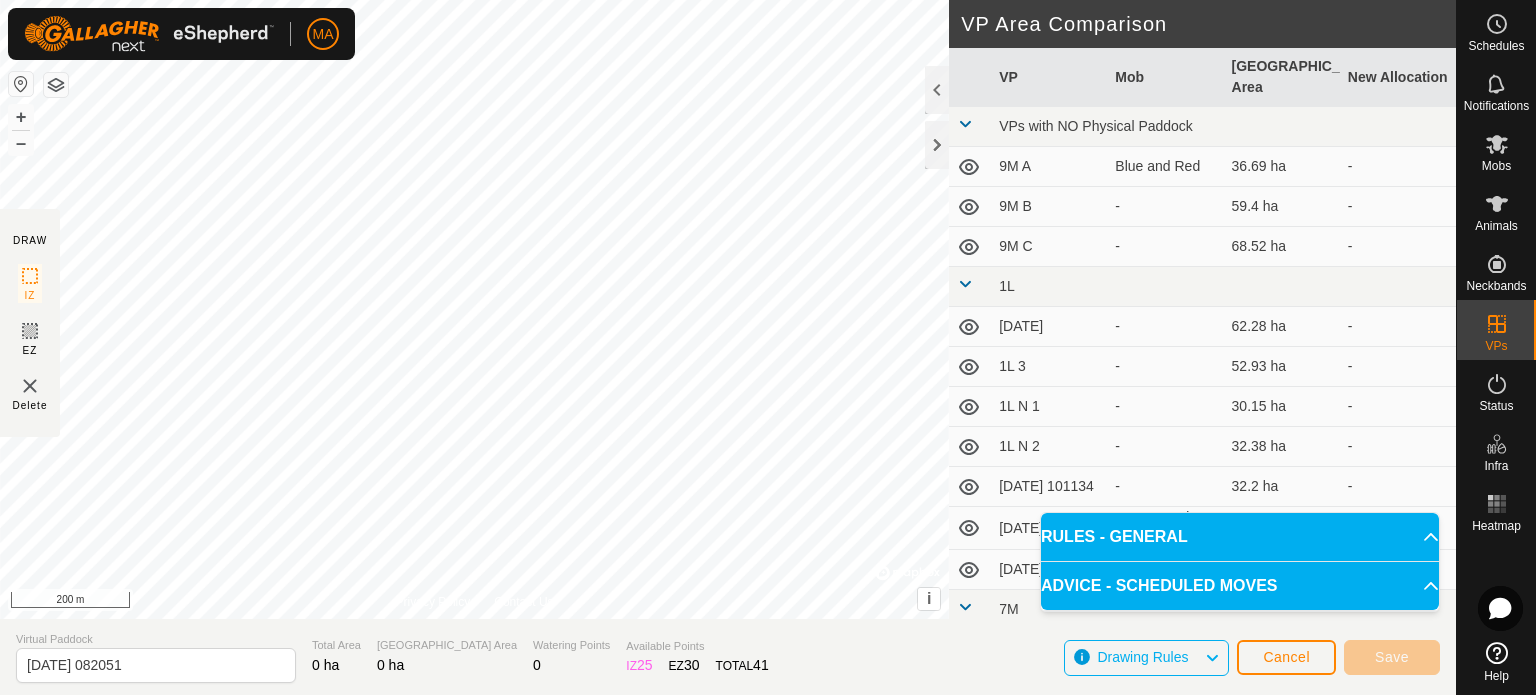 click 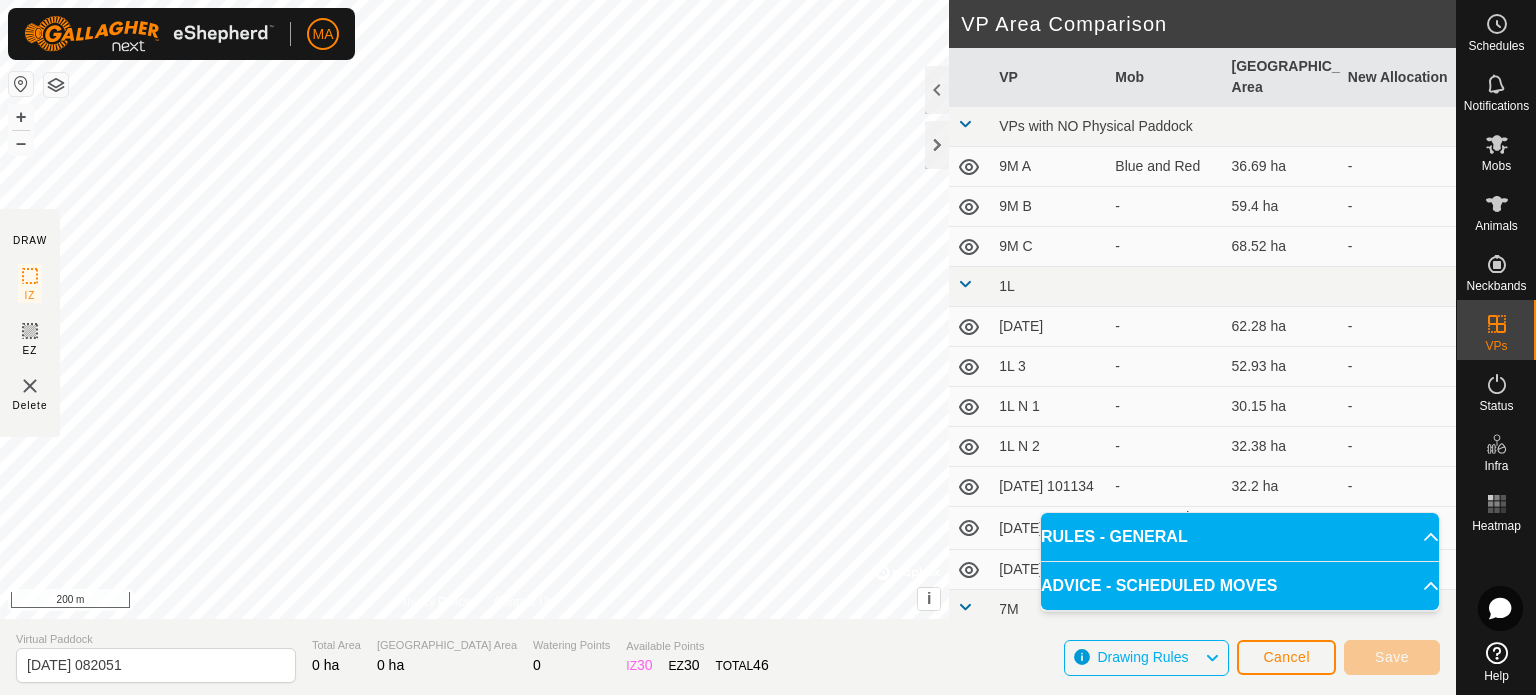 click 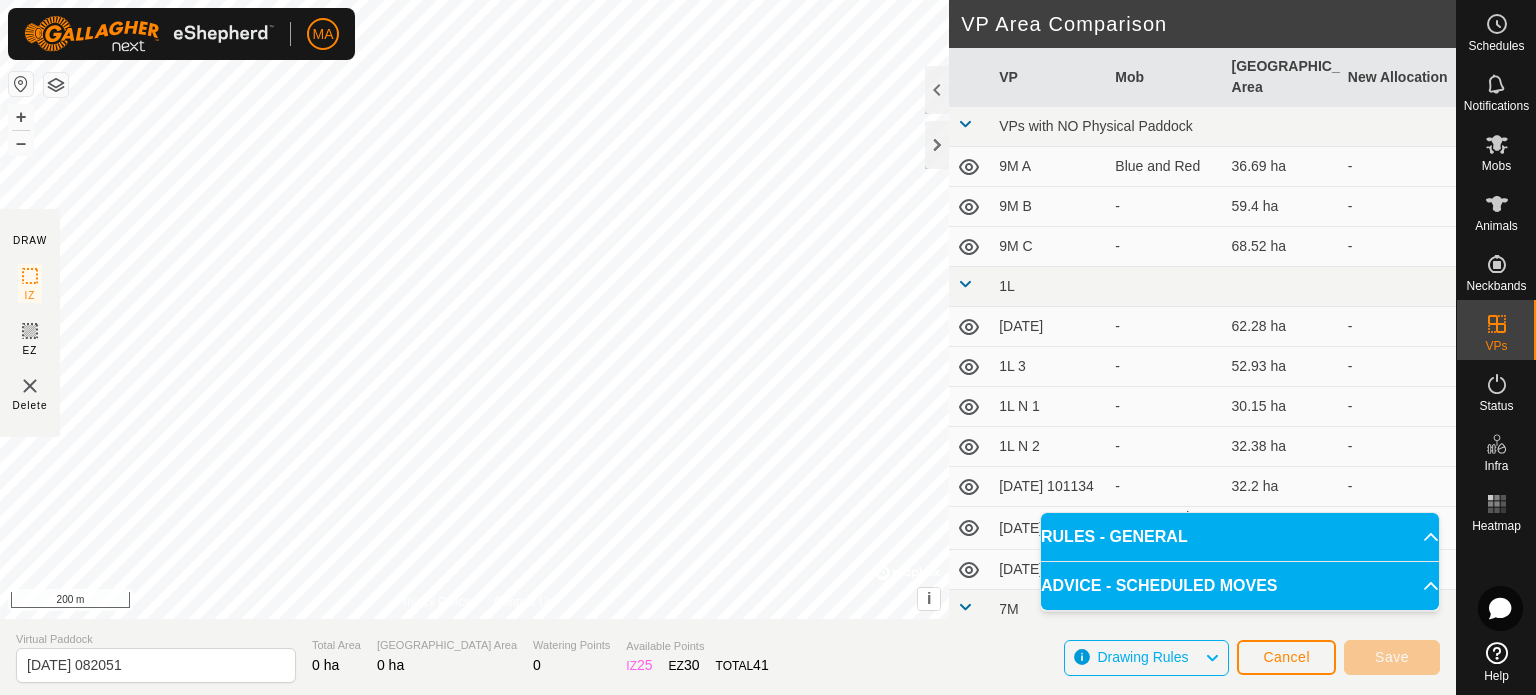 click 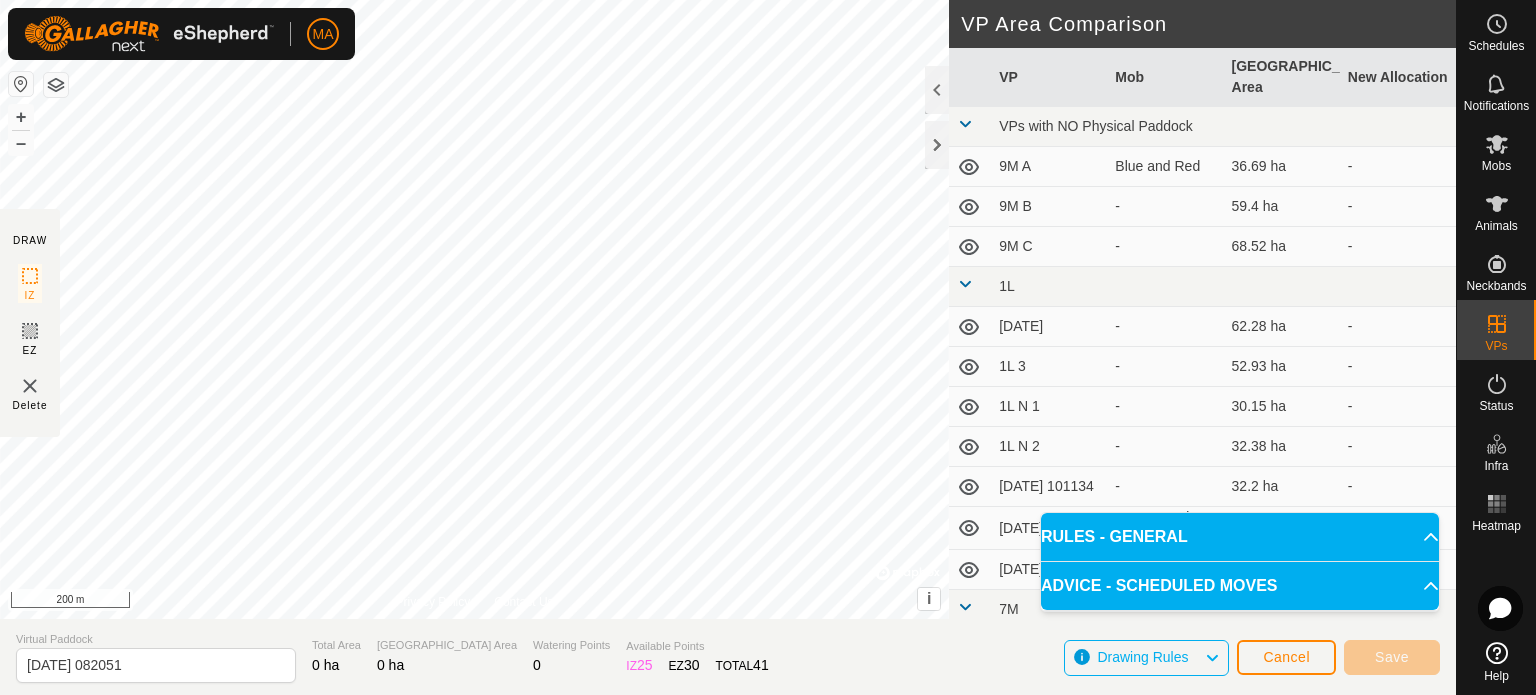 click 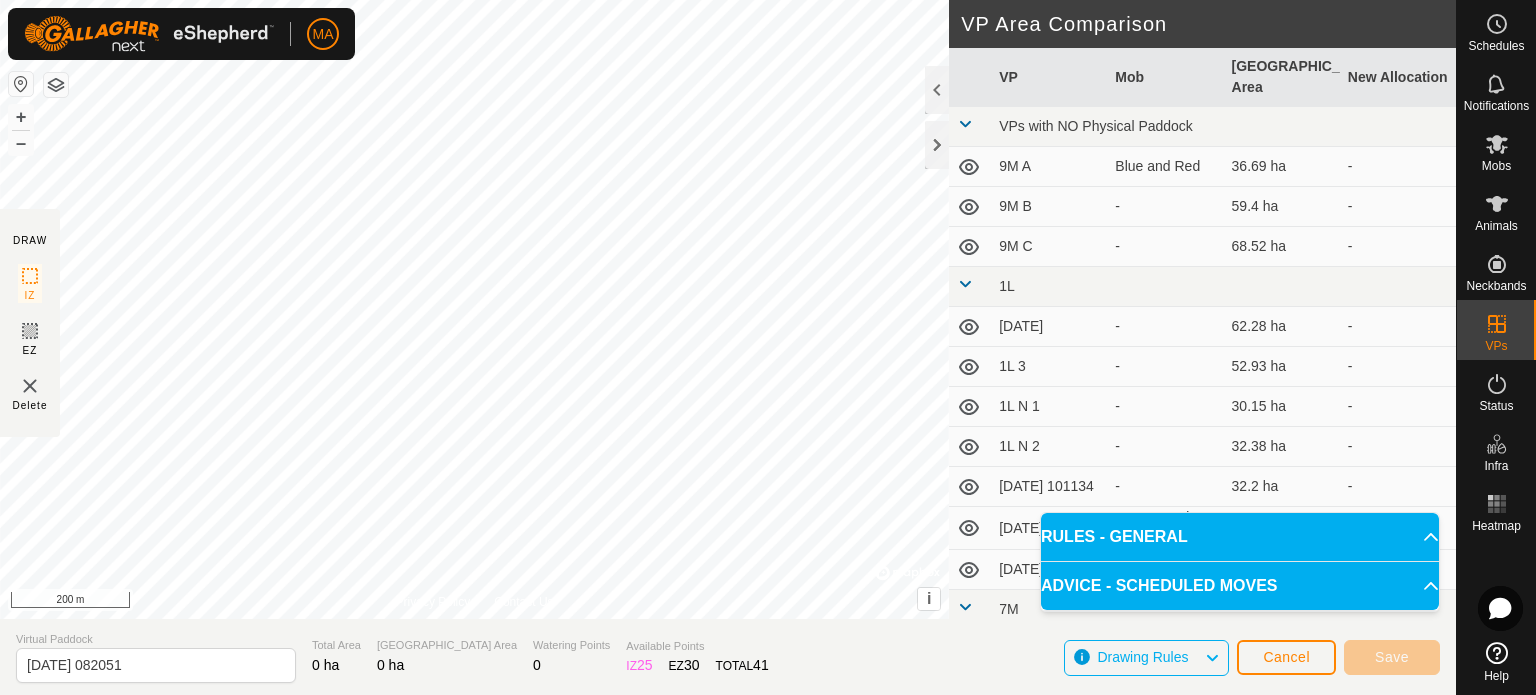 click 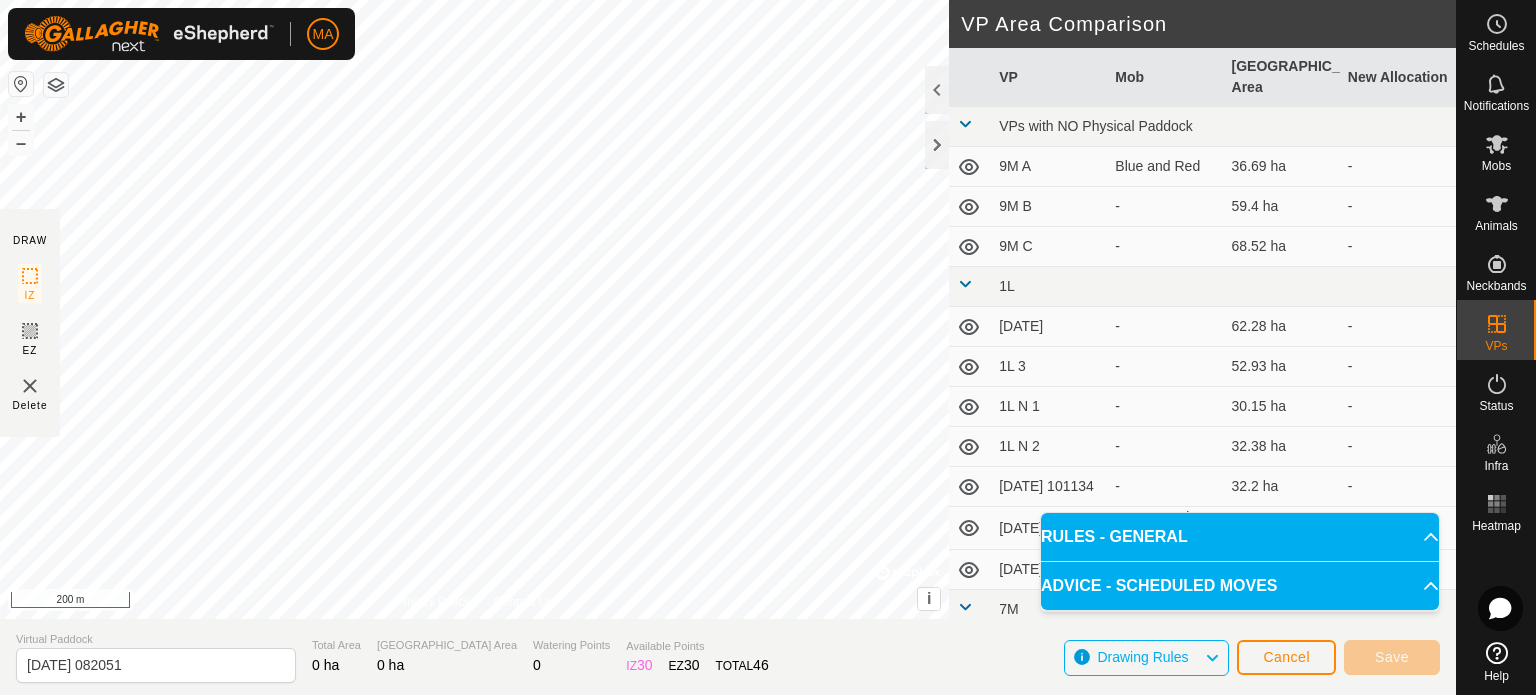 click 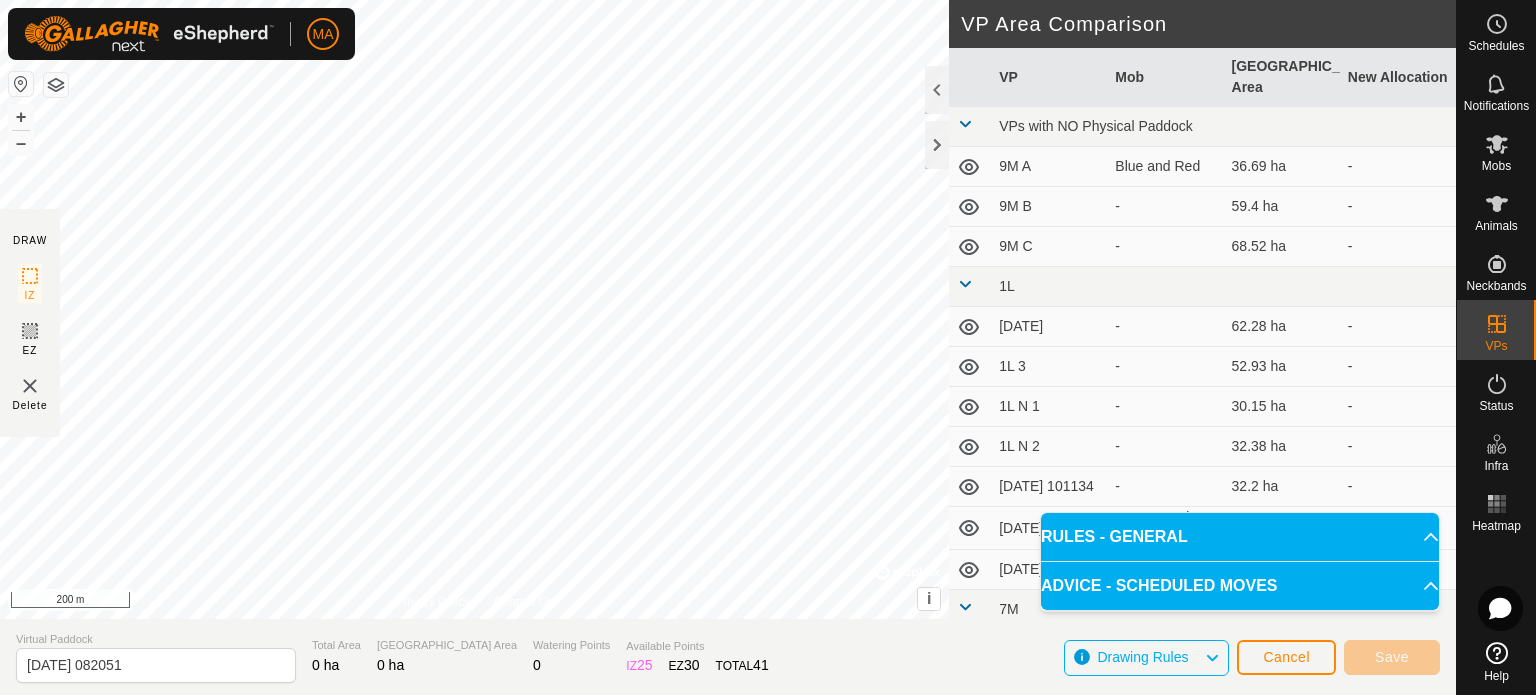 click 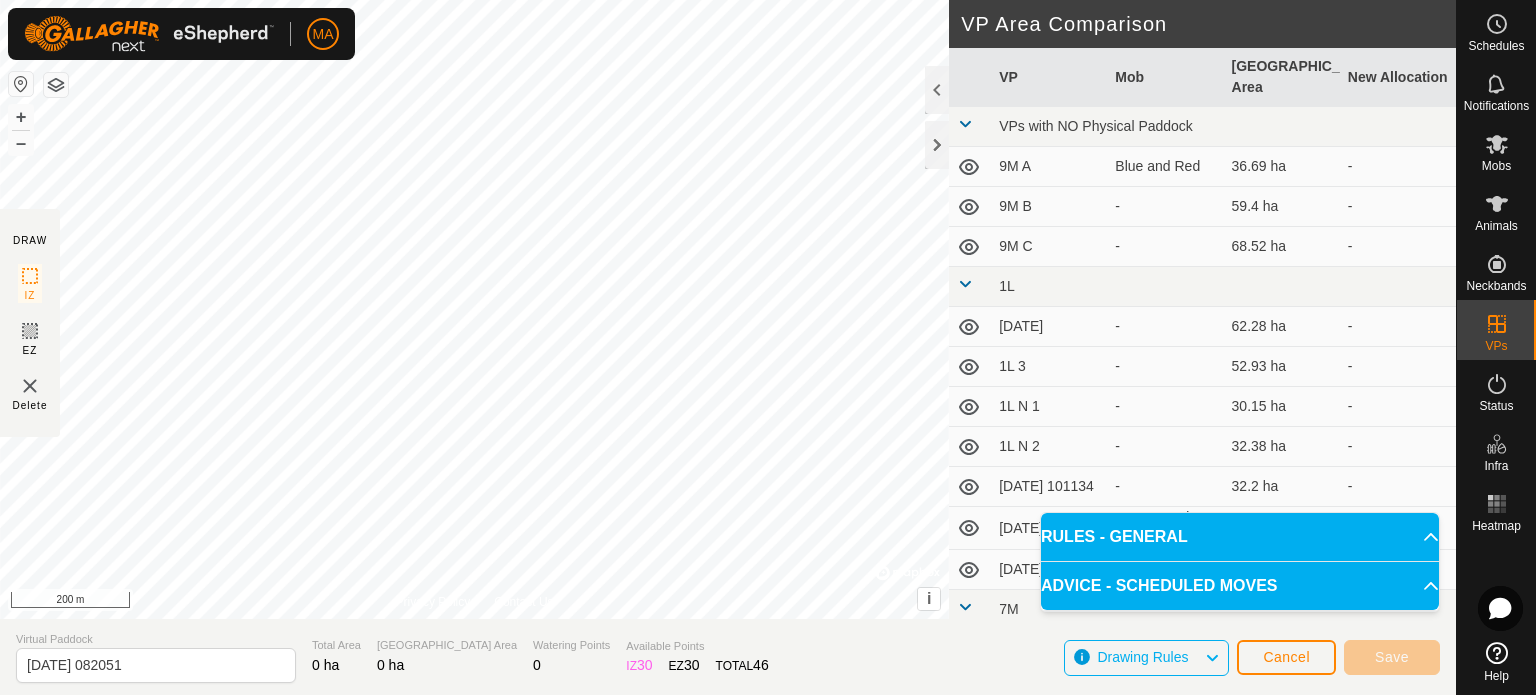 click 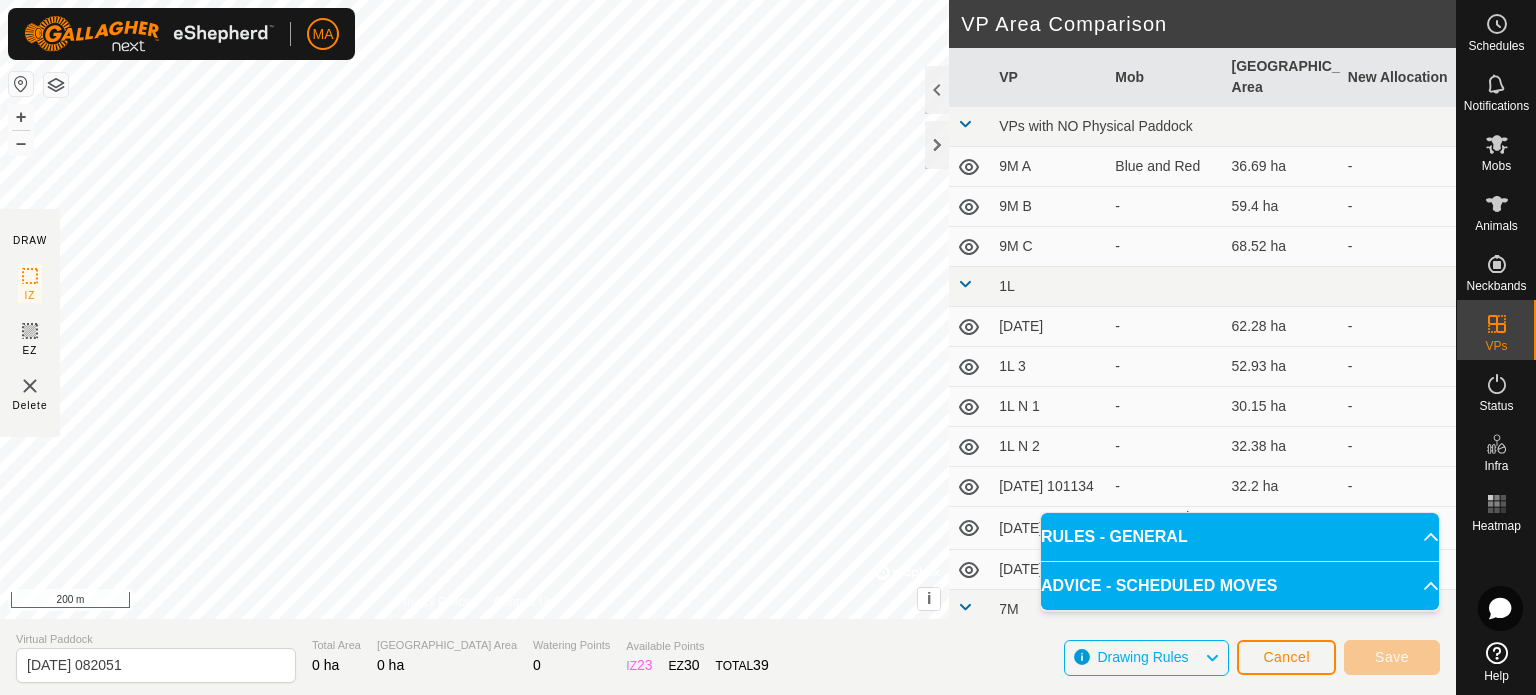 click 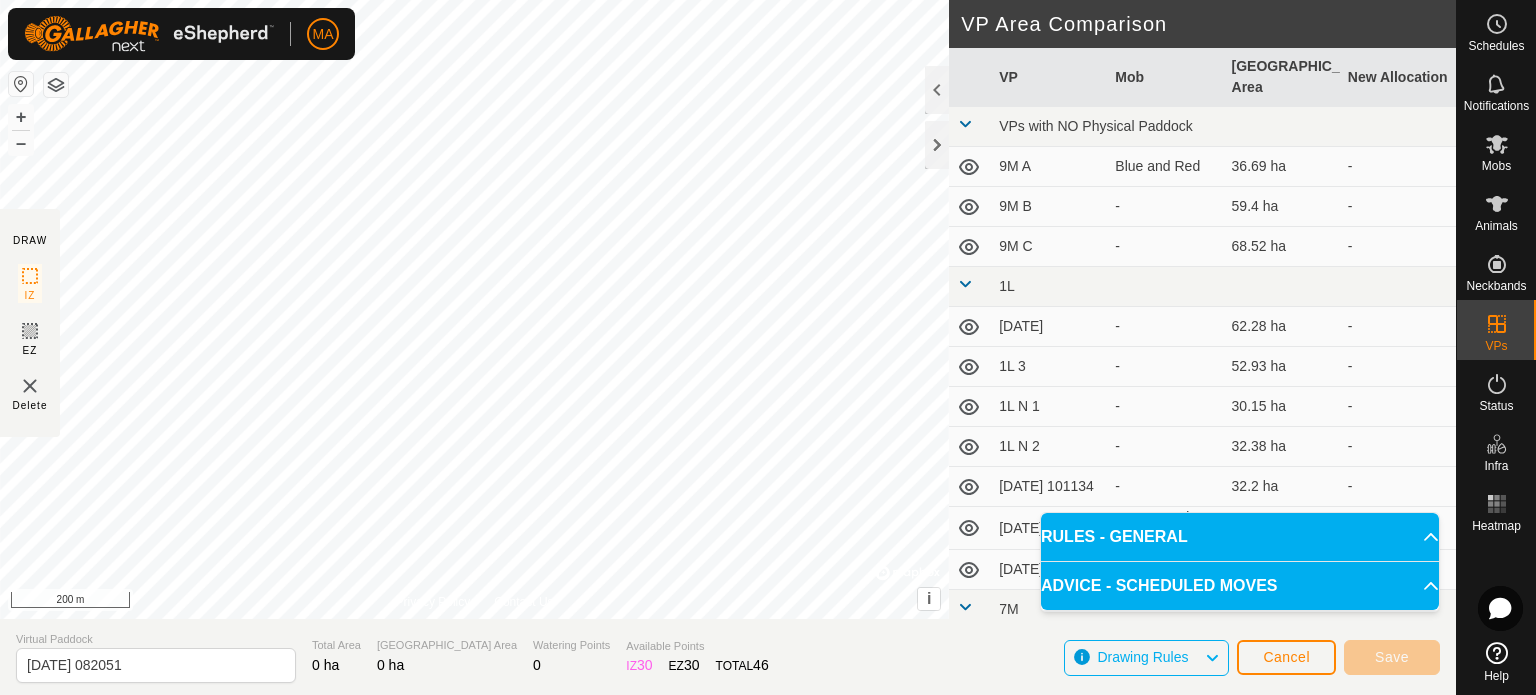 click 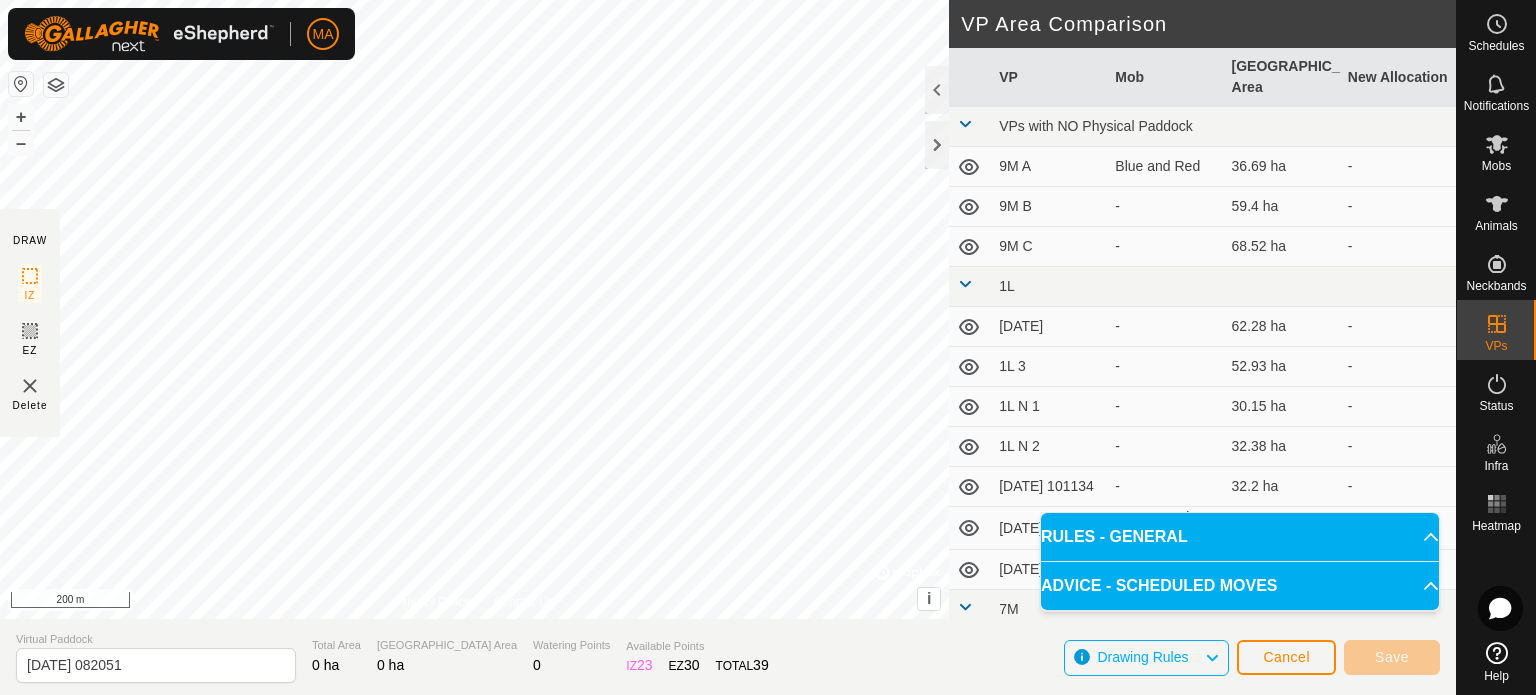 click 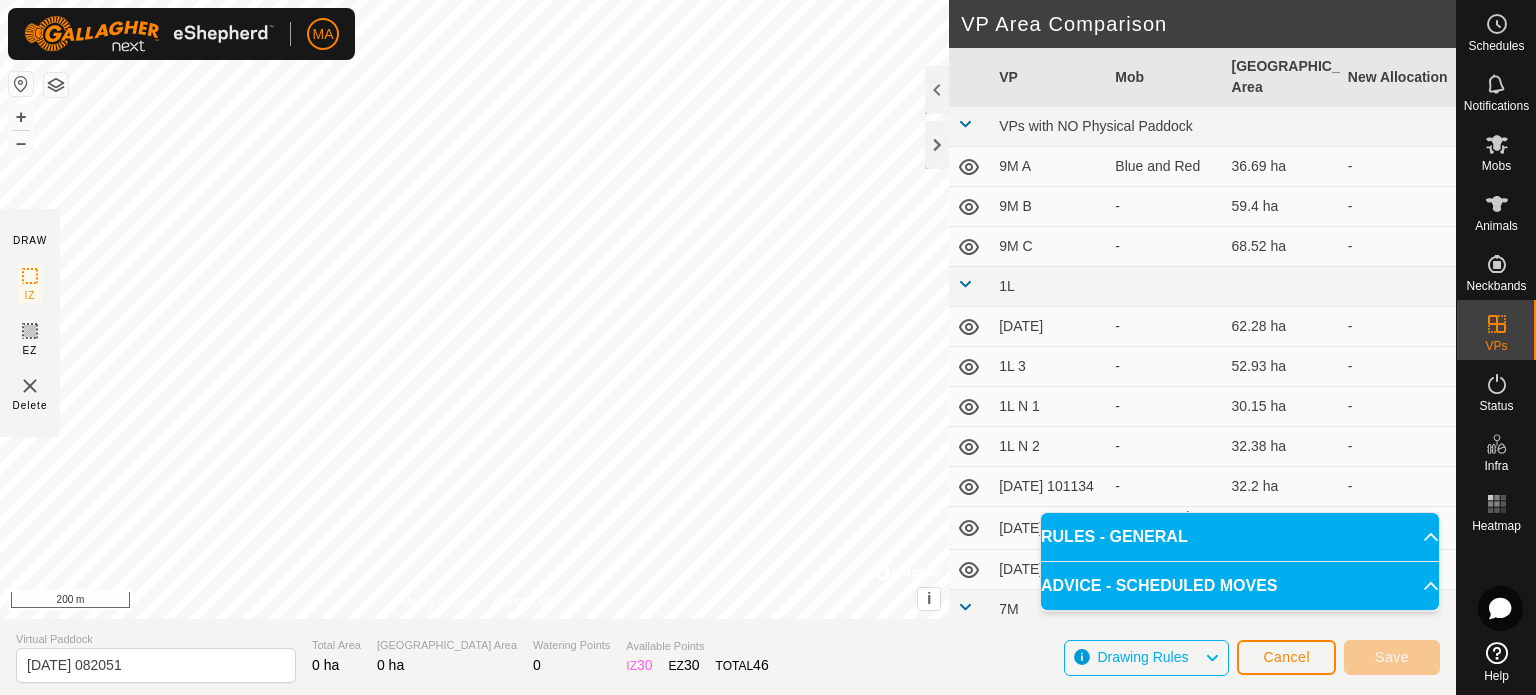 click 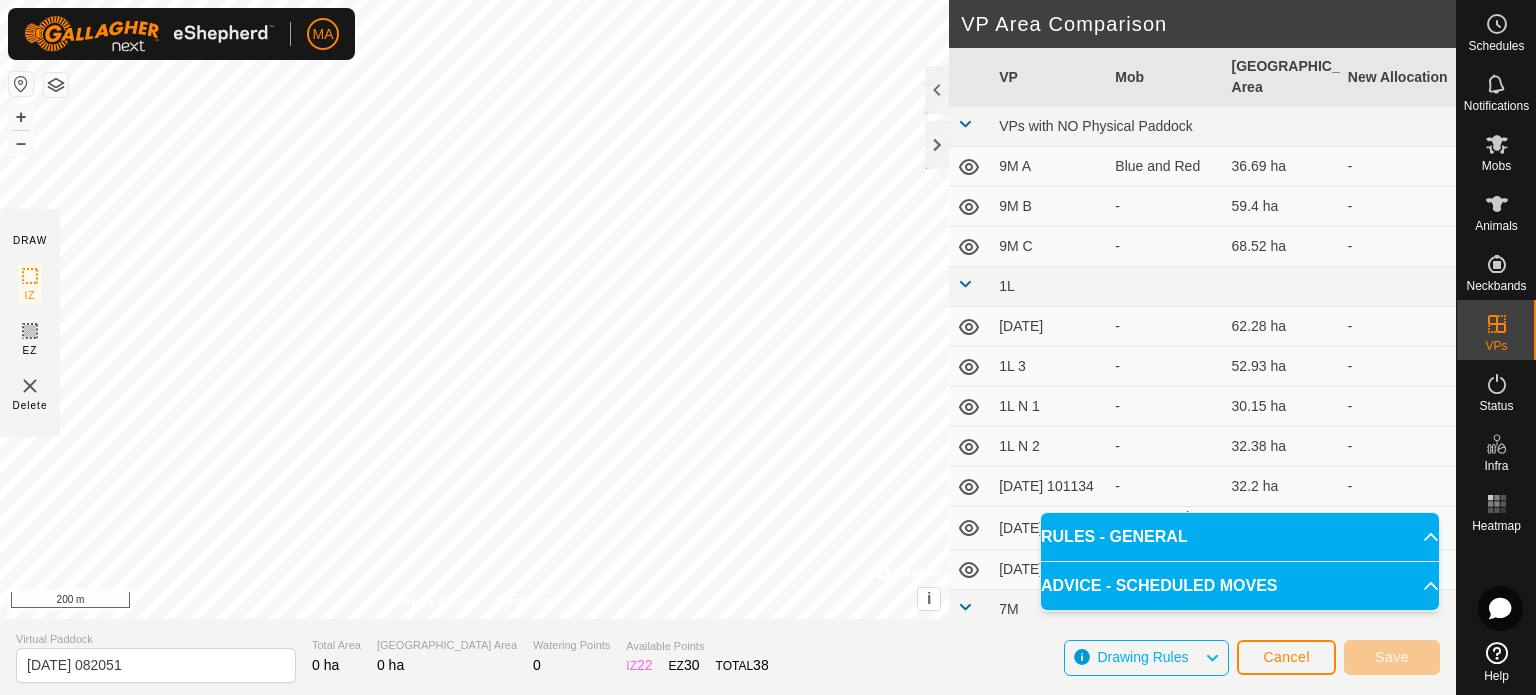 click 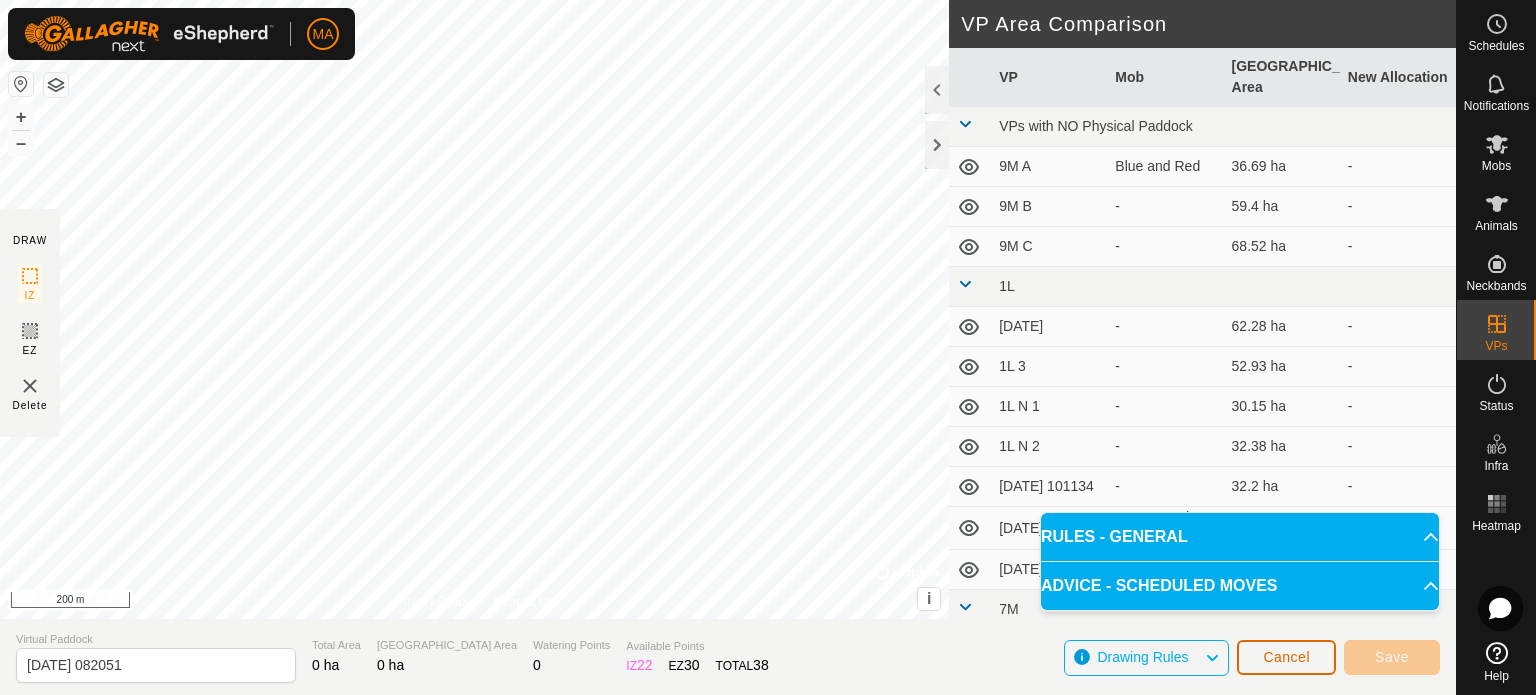 click on "Cancel" 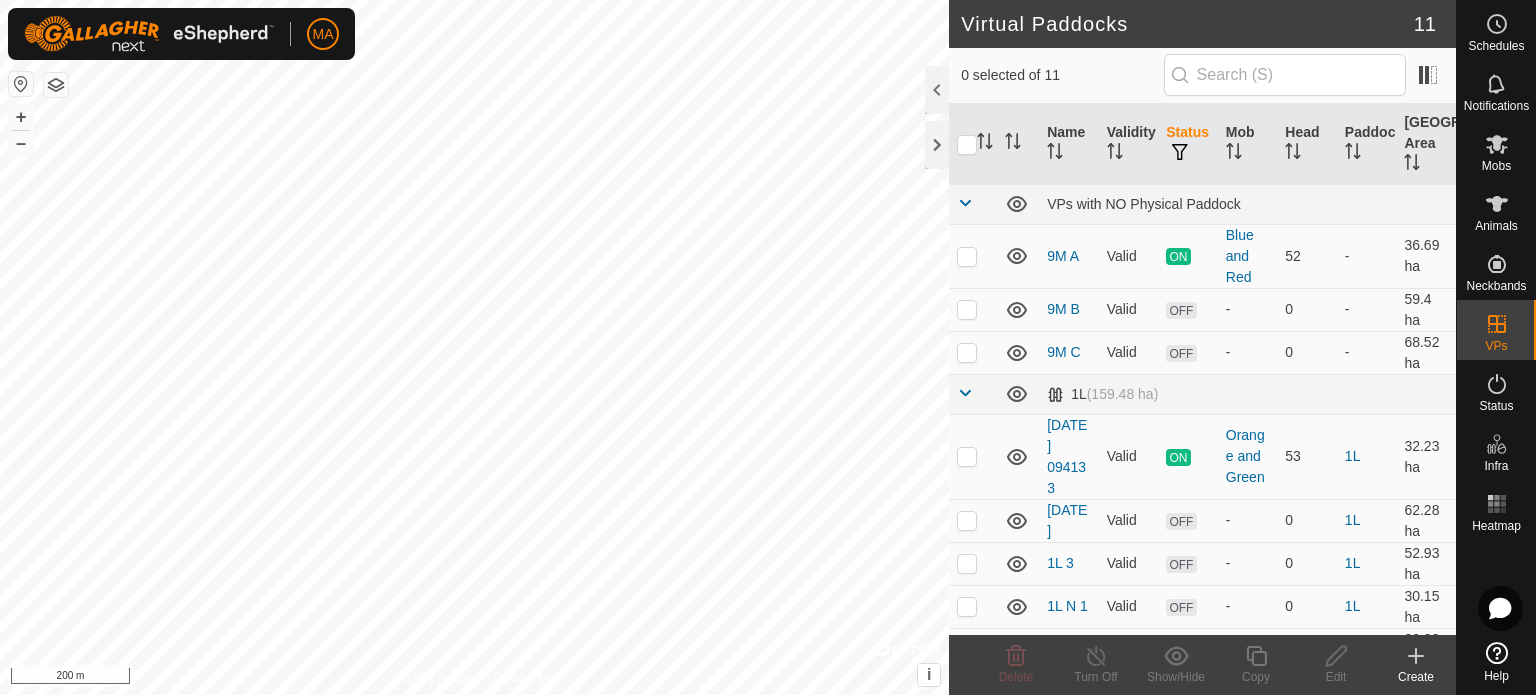 click 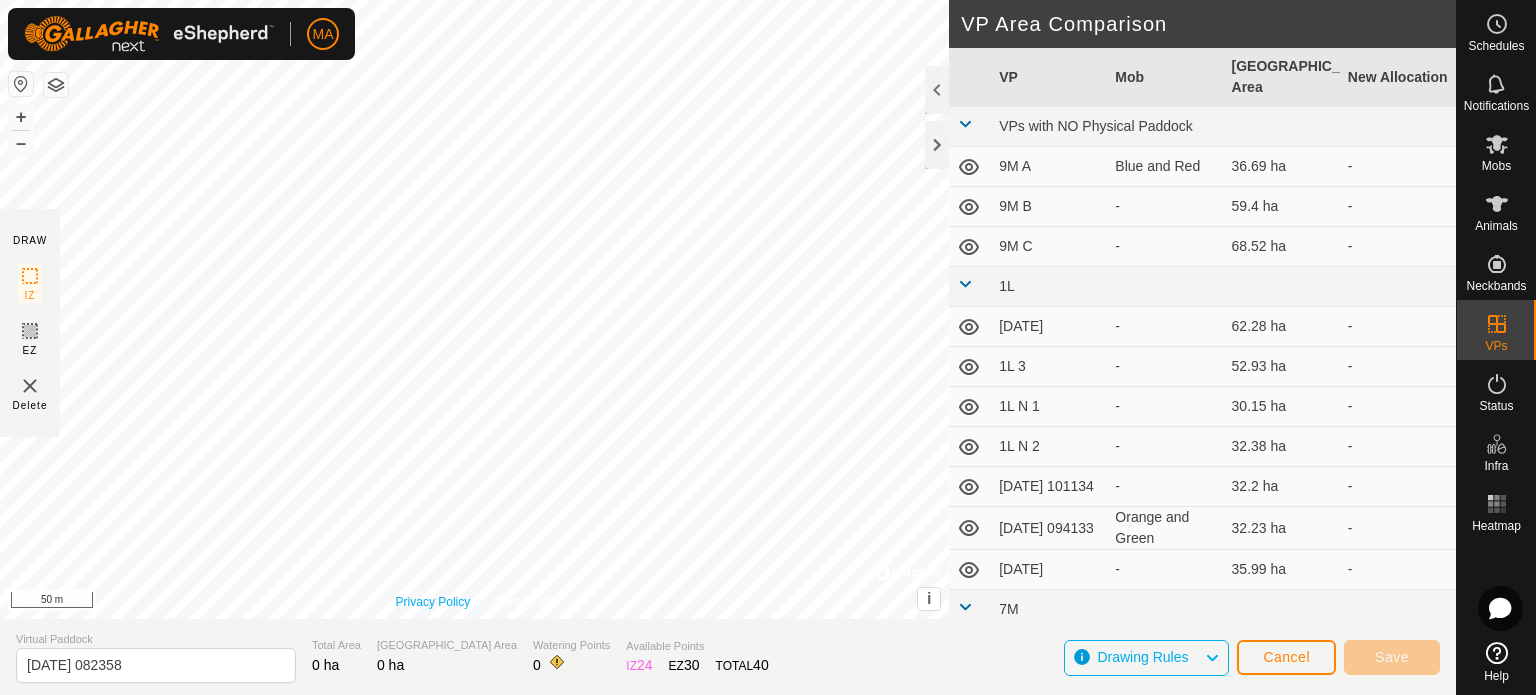 click on "Privacy Policy Contact Us + – ⇧ i ©  Mapbox , ©  OpenStreetMap ,  Improve this map 50 m" at bounding box center [474, 309] 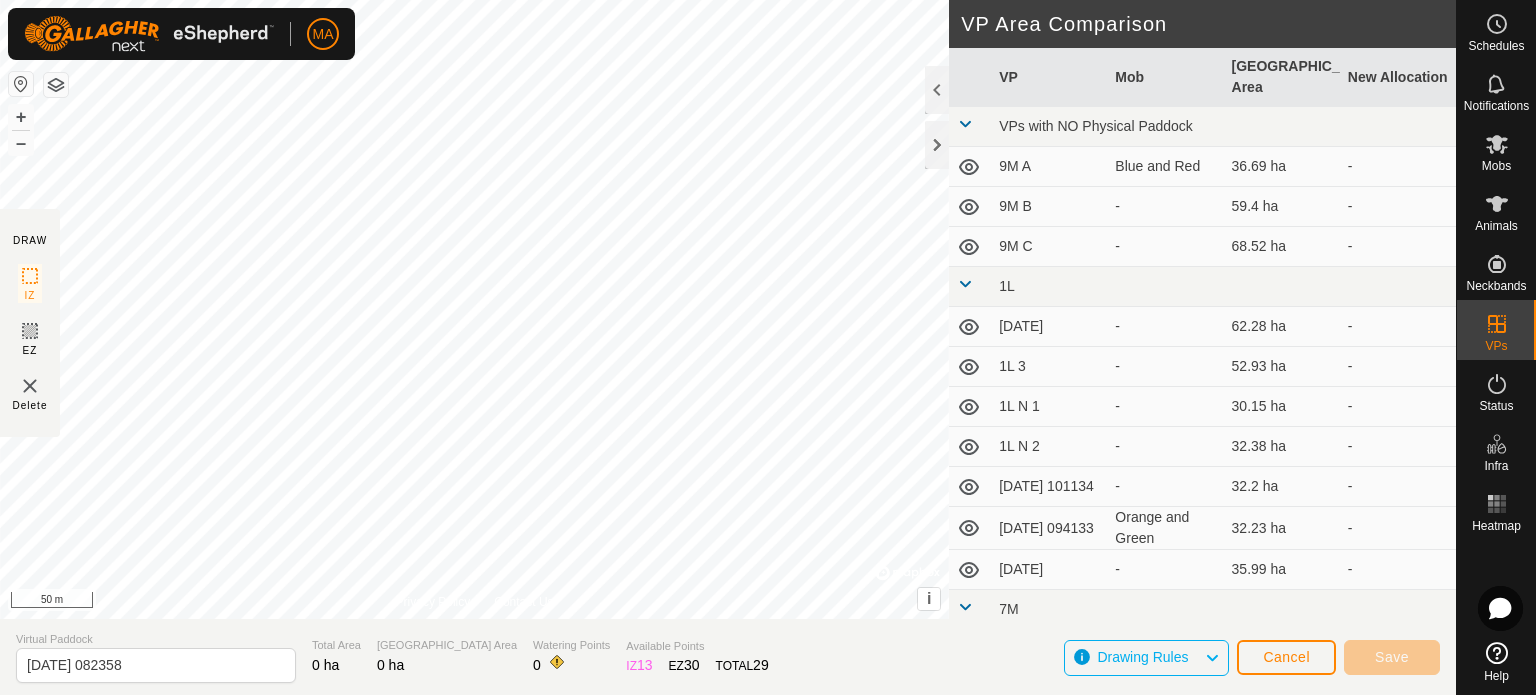 click on "MA Schedules Notifications Mobs Animals Neckbands VPs Status Infra Heatmap Help DRAW IZ EZ Delete Privacy Policy Contact Us + – ⇧ i ©  Mapbox , ©  OpenStreetMap ,  Improve this map 50 m VP Area Comparison     VP   Mob   Grazing Area   New Allocation  VPs with NO Physical Paddock  9M A   Blue and Red   36.69 ha   -   9M B  -  59.4 ha   -   9M C  -  68.52 ha   -  1L  [DATE]  -  62.28 ha   -   1L 3  -  52.93 ha   -   1L N 1  -  30.15 ha   -   1L N 2  -  32.38 ha   -   [DATE] 101134  -  32.2 ha   -   [DATE] 094133   [GEOGRAPHIC_DATA]   32.23 ha   -   [DATE]  -  35.99 ha   -  7M  [DATE]  -  0.42 ha   -  Virtual Paddock [DATE] 082358 Total Area 0 ha Grazing Area 0 ha Watering Points 0 Available Points  IZ   13  EZ  30  TOTAL   29 Drawing Rules Cancel Save" at bounding box center (768, 347) 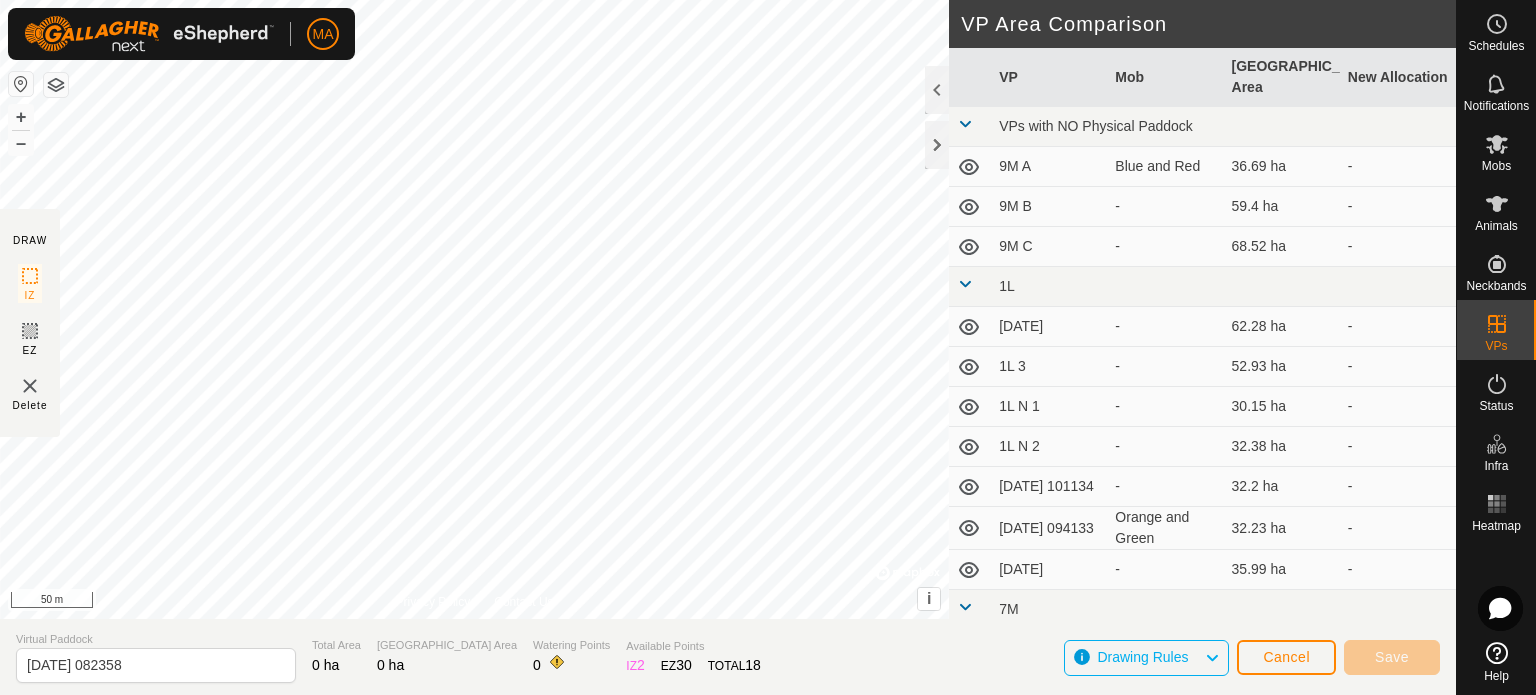 click on "MA Schedules Notifications Mobs Animals Neckbands VPs Status Infra Heatmap Help DRAW IZ EZ Delete Privacy Policy Contact Us + – ⇧ i ©  Mapbox , ©  OpenStreetMap ,  Improve this map 50 m VP Area Comparison     VP   Mob   Grazing Area   New Allocation  VPs with NO Physical Paddock  9M A   Blue and Red   36.69 ha   -   9M B  -  59.4 ha   -   9M C  -  68.52 ha   -  1L  [DATE]  -  62.28 ha   -   1L 3  -  52.93 ha   -   1L N 1  -  30.15 ha   -   1L N 2  -  32.38 ha   -   [DATE] 101134  -  32.2 ha   -   [DATE] 094133   [GEOGRAPHIC_DATA]   32.23 ha   -   [DATE]  -  35.99 ha   -  7M  [DATE]  -  0.42 ha   -  Virtual Paddock [DATE] 082358 Total Area 0 ha Grazing Area 0 ha Watering Points 0 Available Points  IZ   2  EZ  30  TOTAL   18 Drawing Rules Cancel Save" at bounding box center [768, 347] 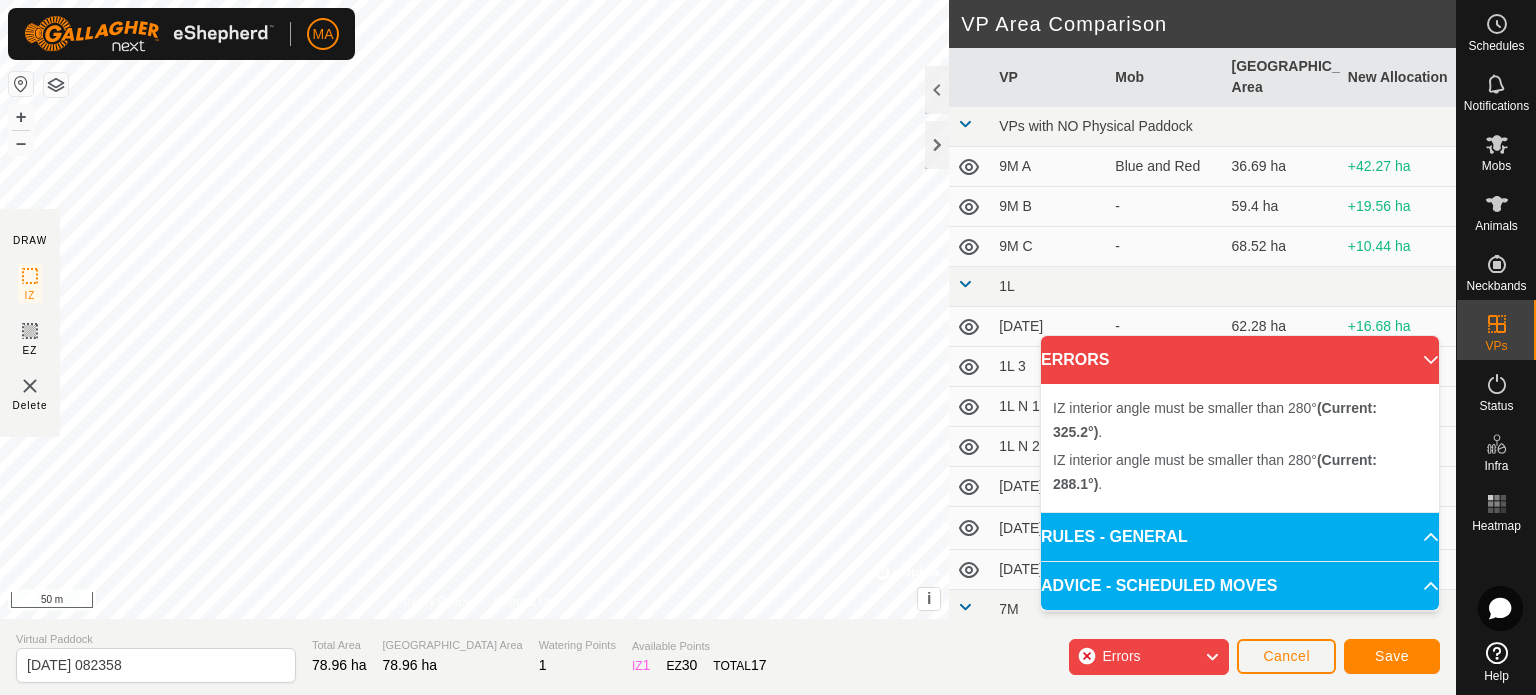 click on "IZ interior angle must be smaller than 280°  (Current: 325.2°) . + – ⇧ i ©  Mapbox , ©  OpenStreetMap ,  Improve this map 50 m" at bounding box center [474, 309] 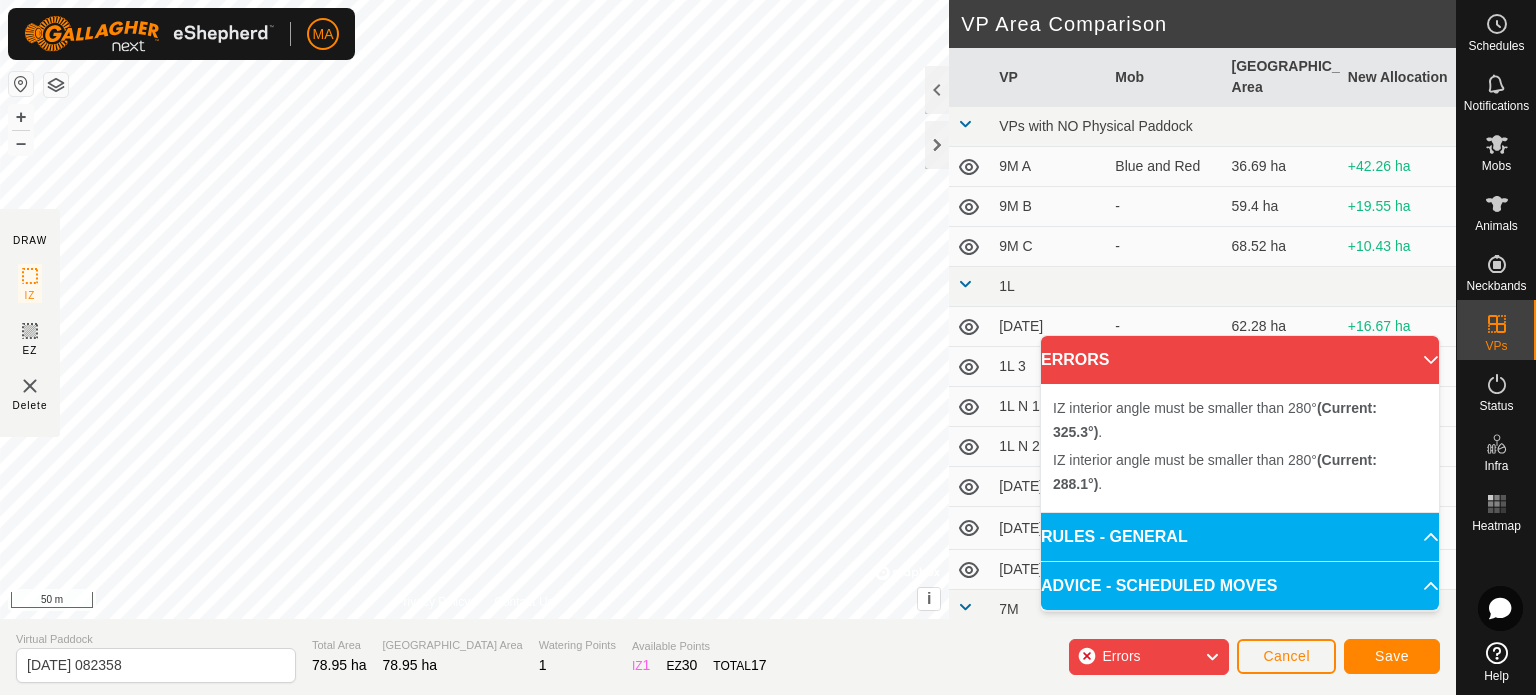 drag, startPoint x: 959, startPoint y: 267, endPoint x: 787, endPoint y: -17, distance: 332.0241 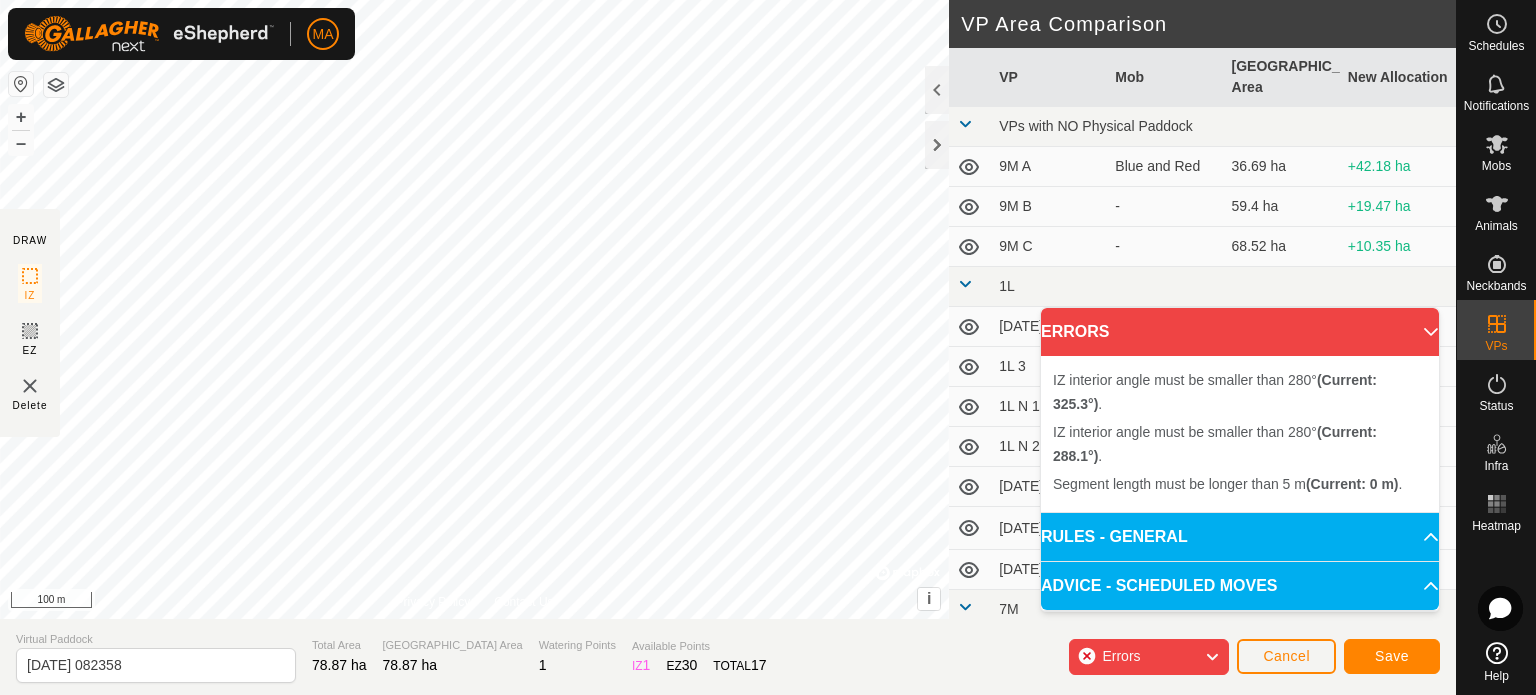 click on "IZ interior angle must be smaller than 280°  (Current: 325.3°) . + – ⇧ i ©  Mapbox , ©  OpenStreetMap ,  Improve this map 100 m" at bounding box center (474, 309) 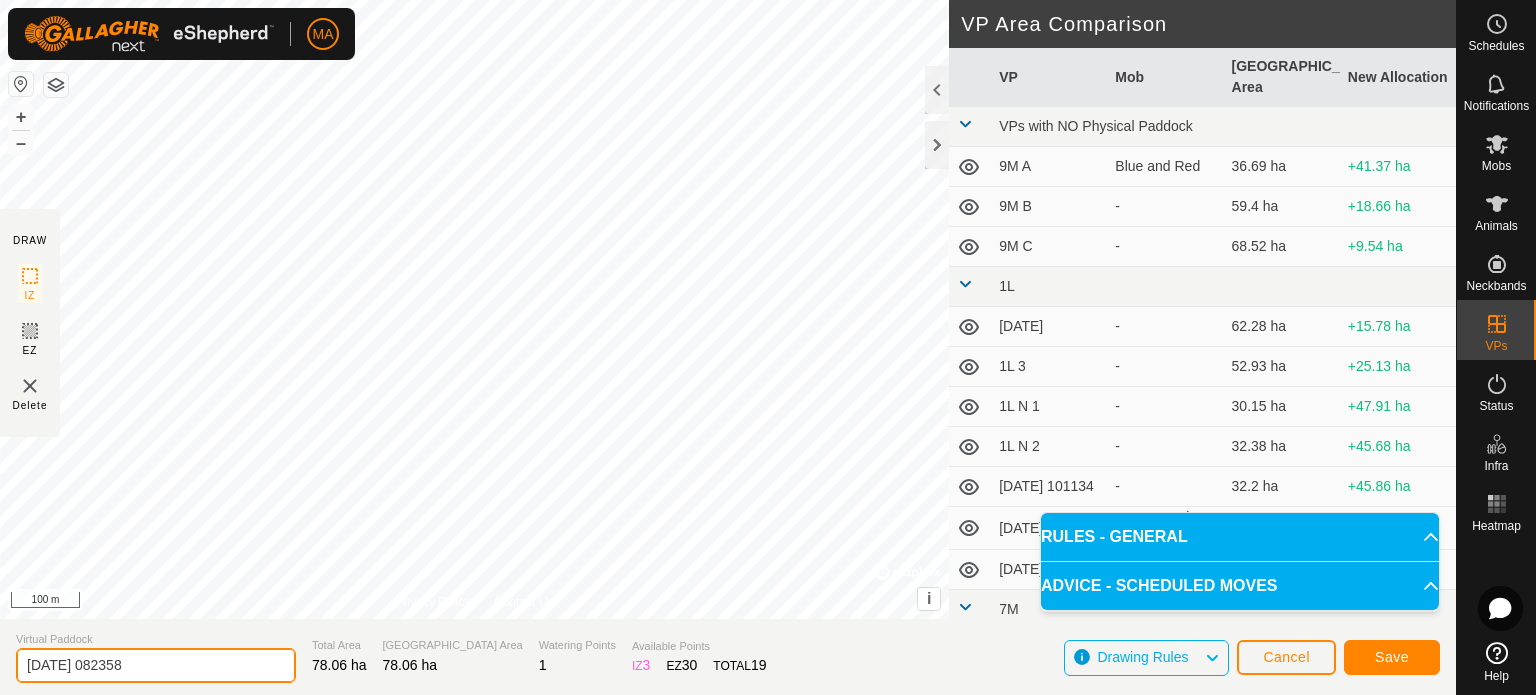 click on "[DATE] 082358" 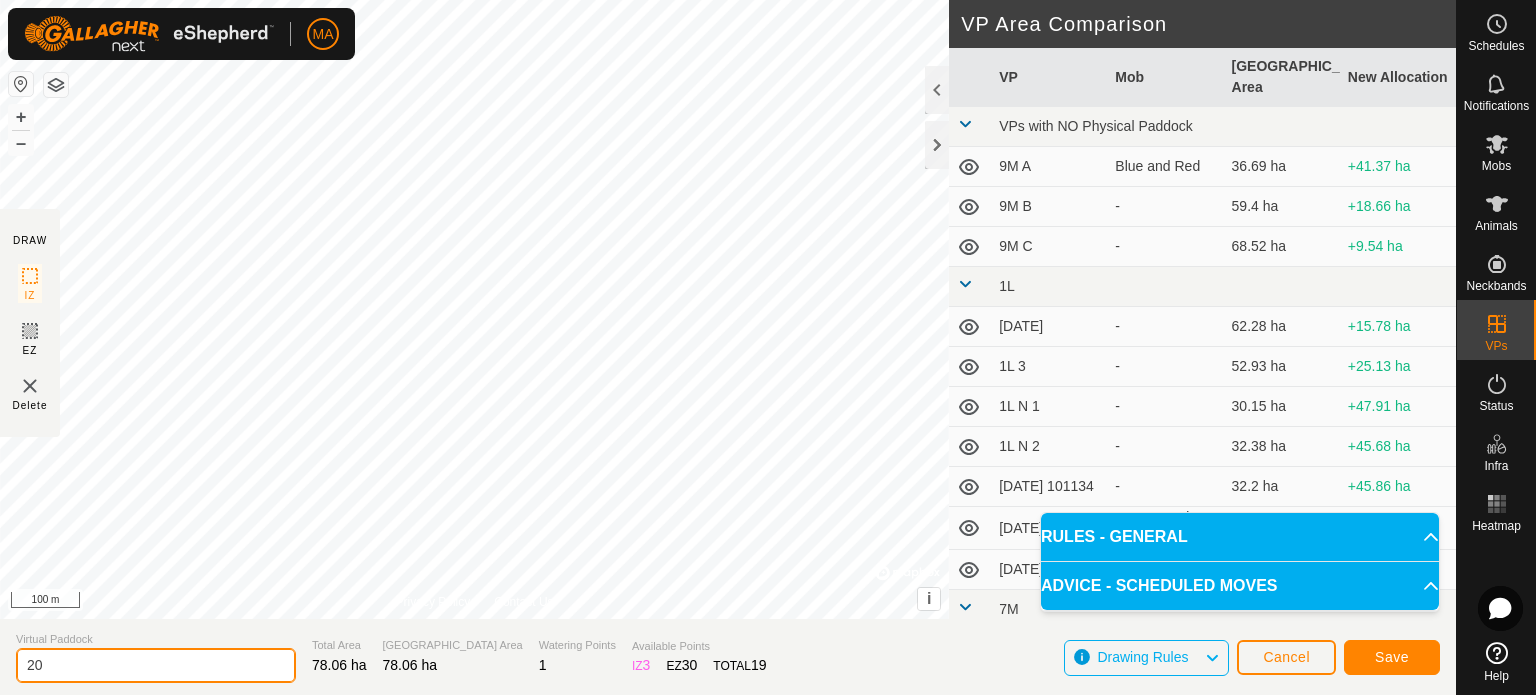 type on "2" 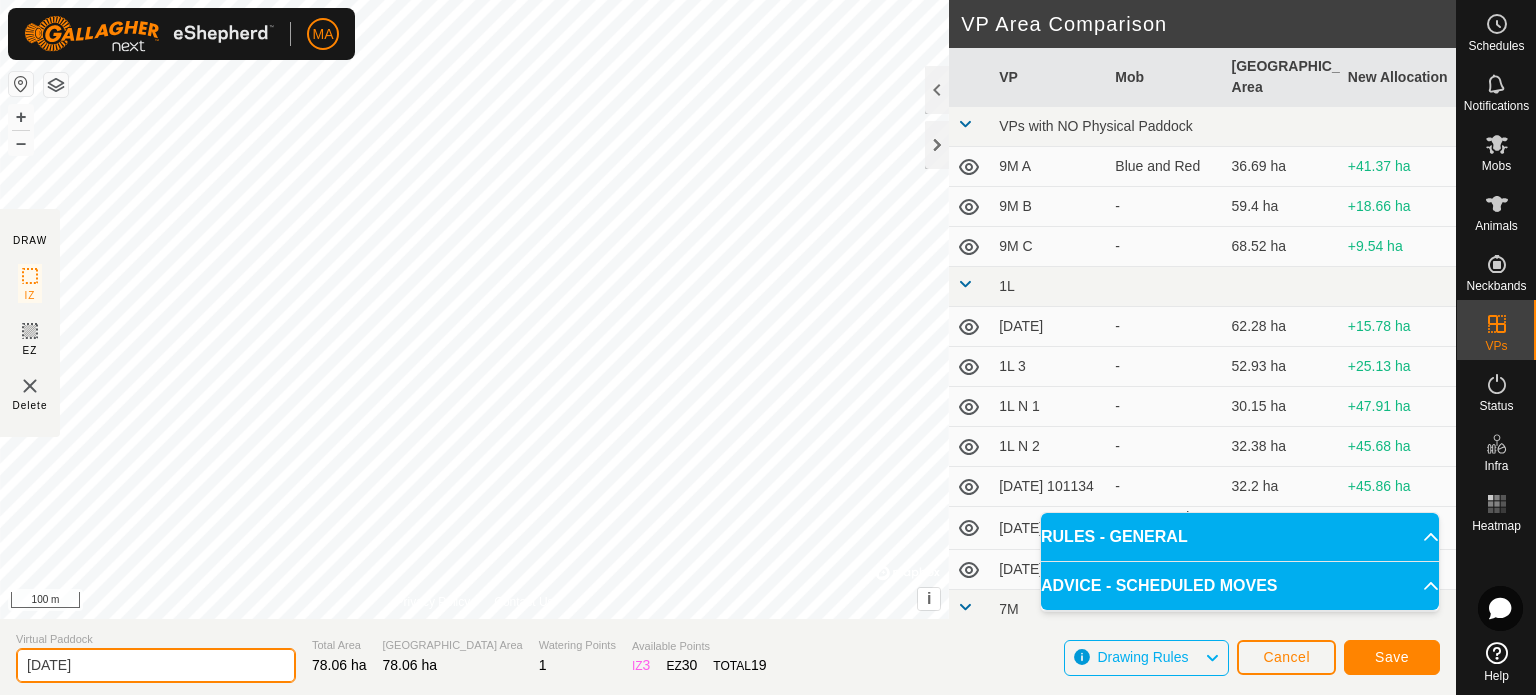 type on "[DATE]" 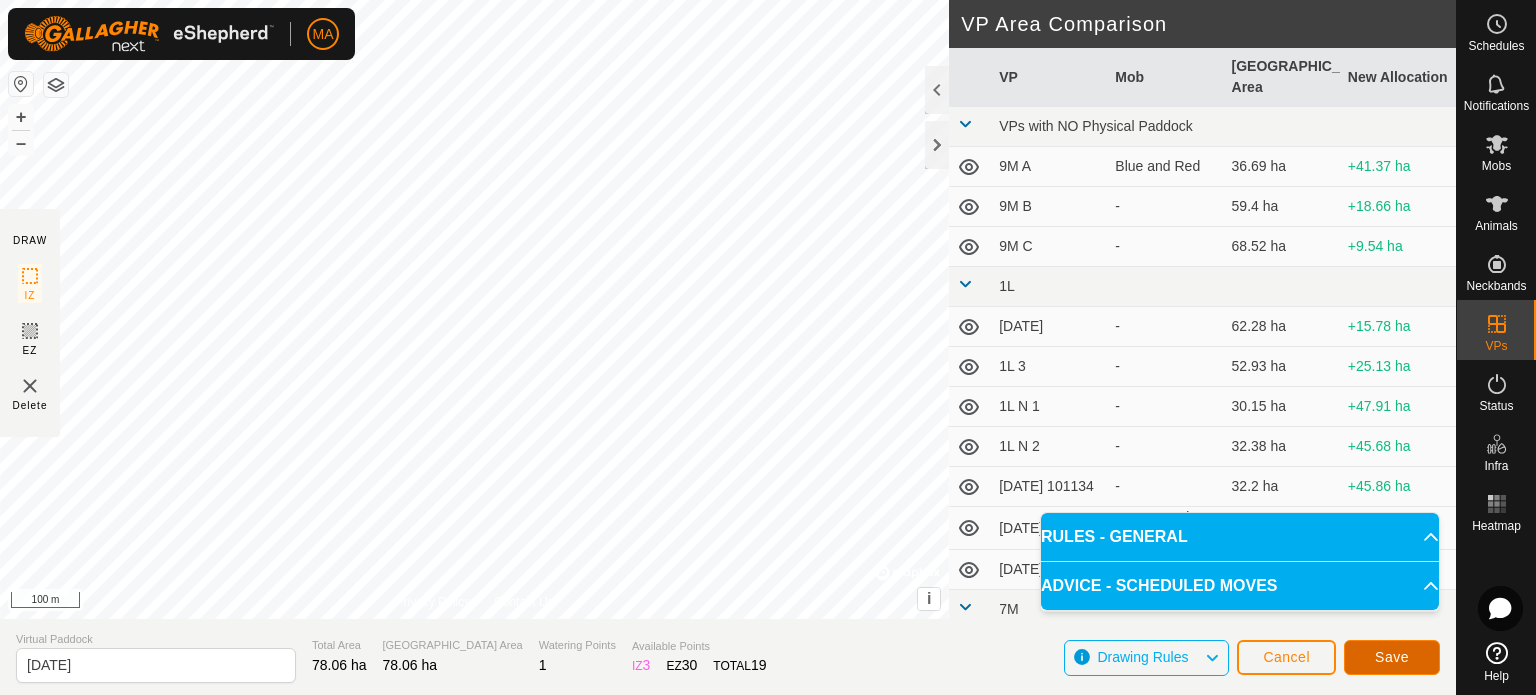 click on "Save" 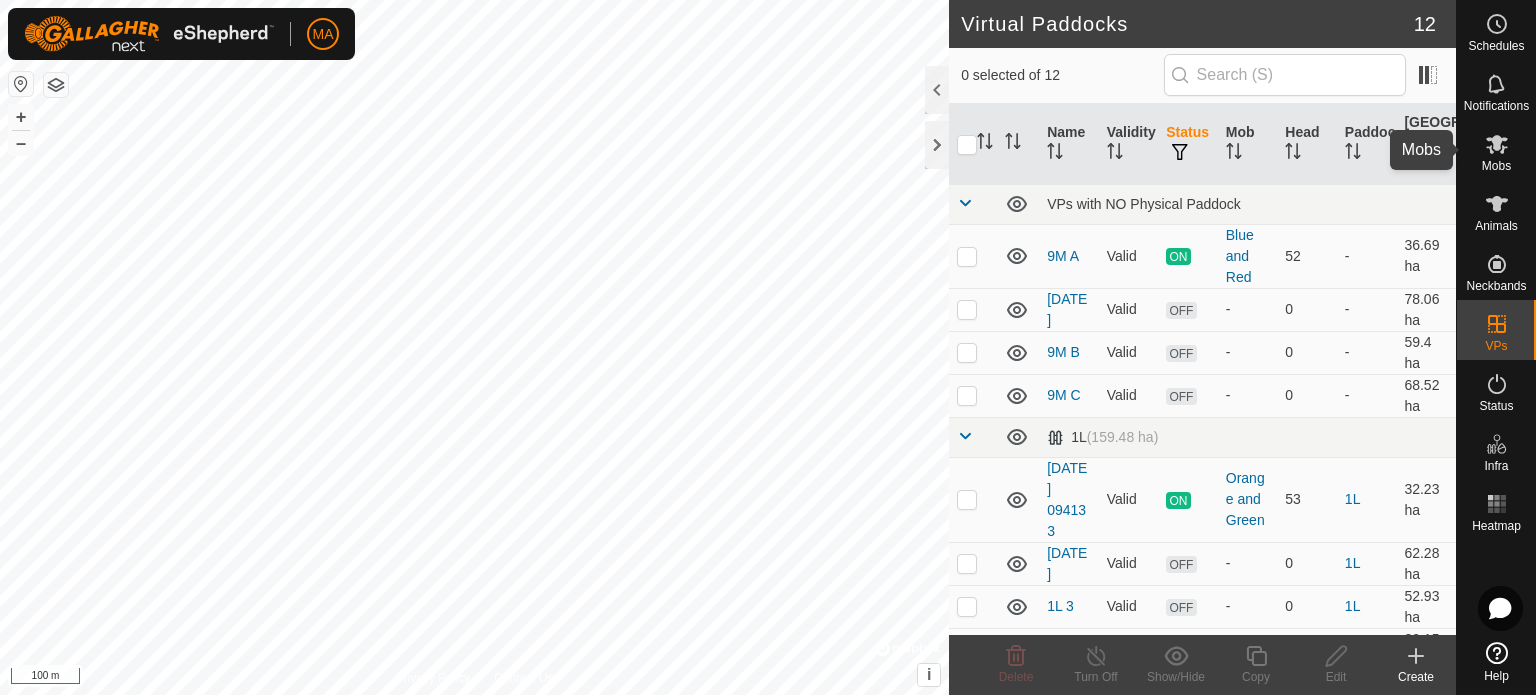 click on "Mobs" at bounding box center [1496, 150] 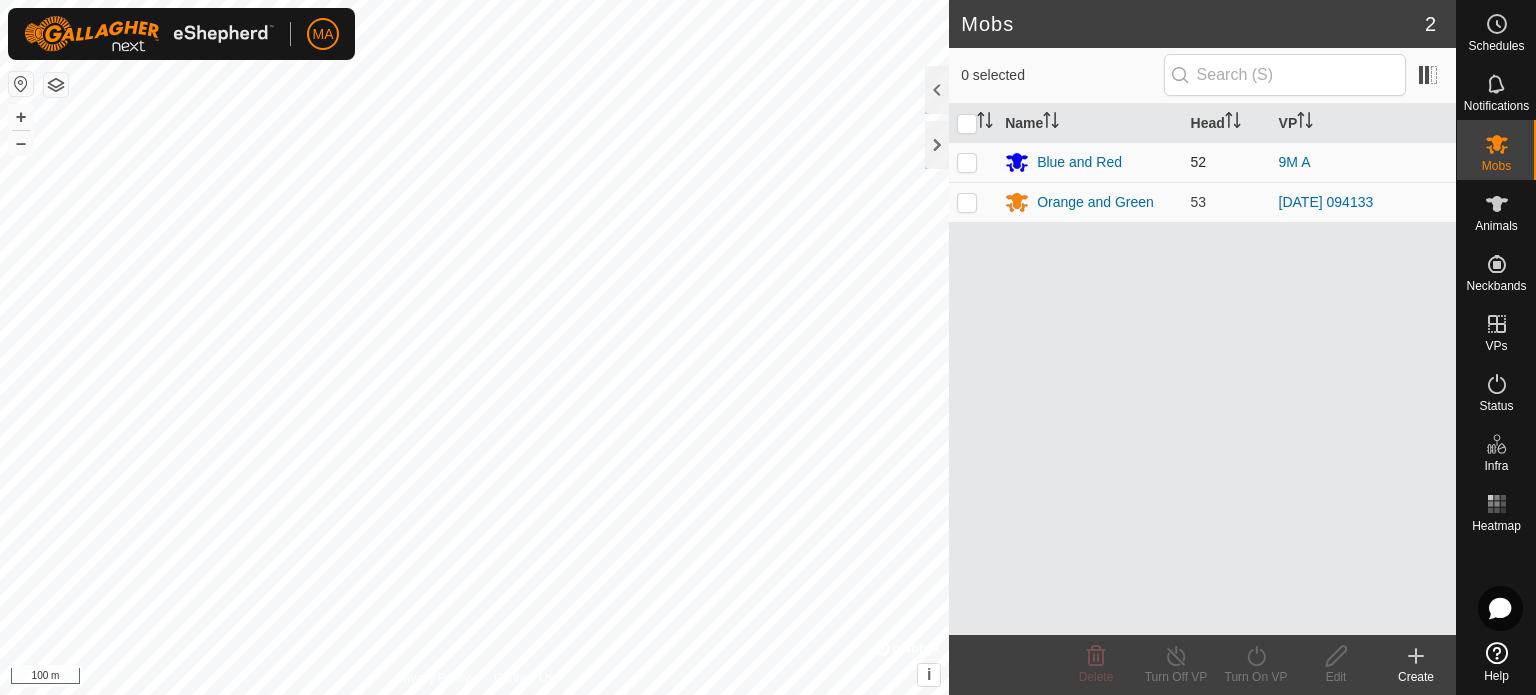 click at bounding box center [967, 162] 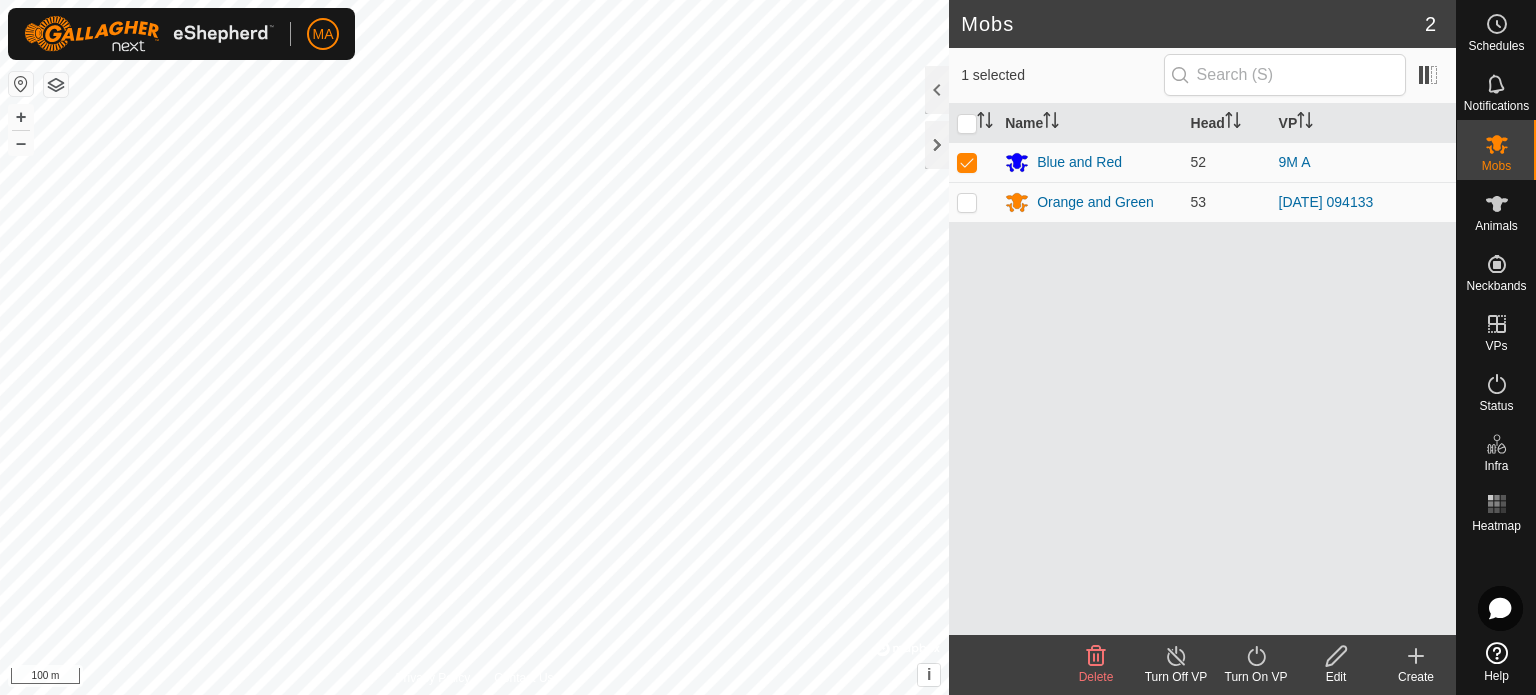 click 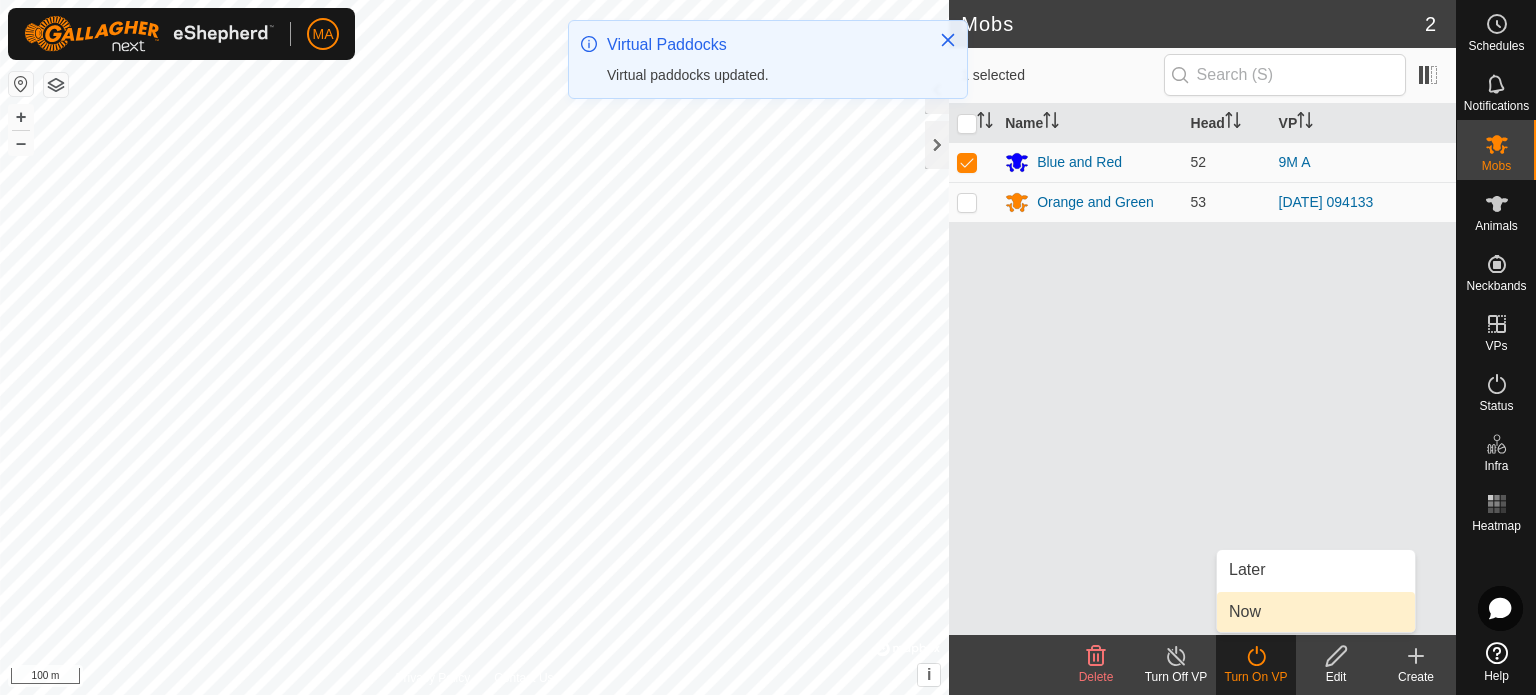 click on "Now" at bounding box center [1316, 612] 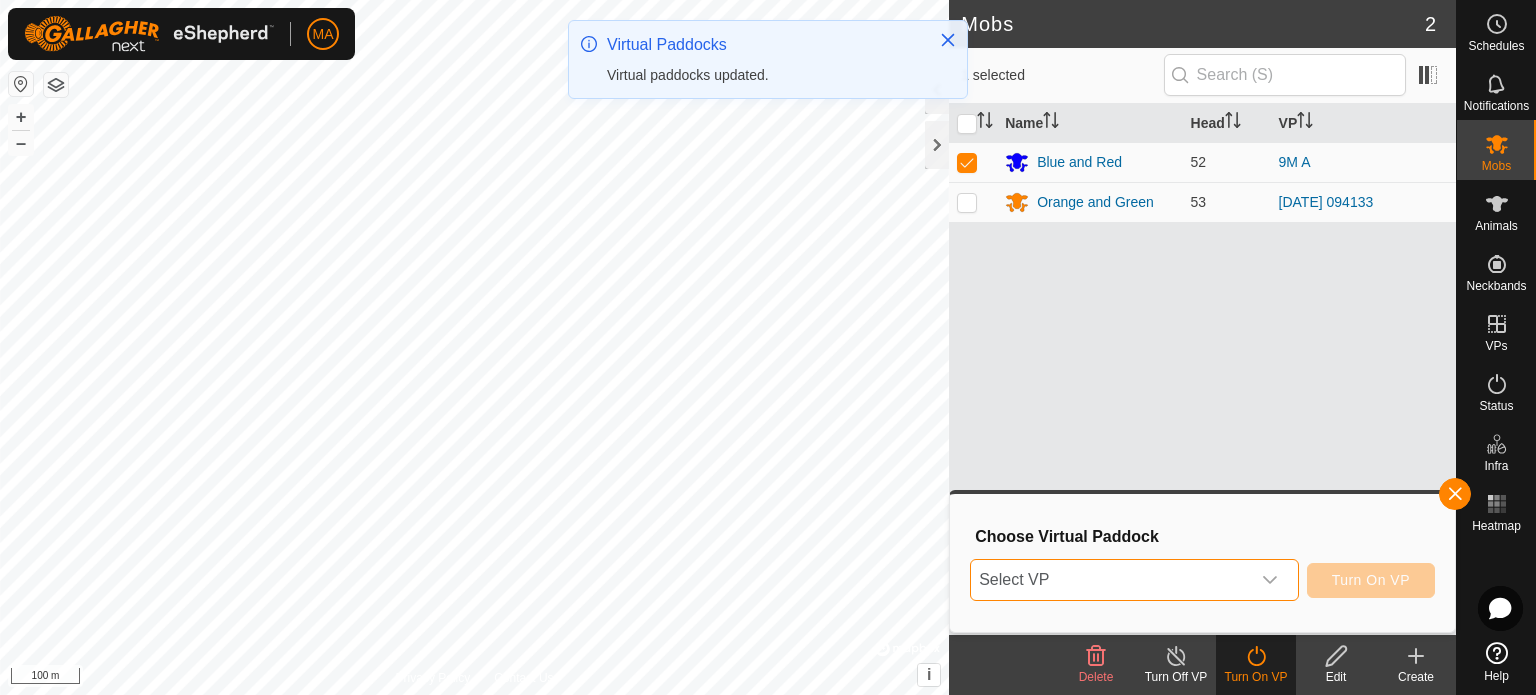click on "Select VP" at bounding box center (1110, 580) 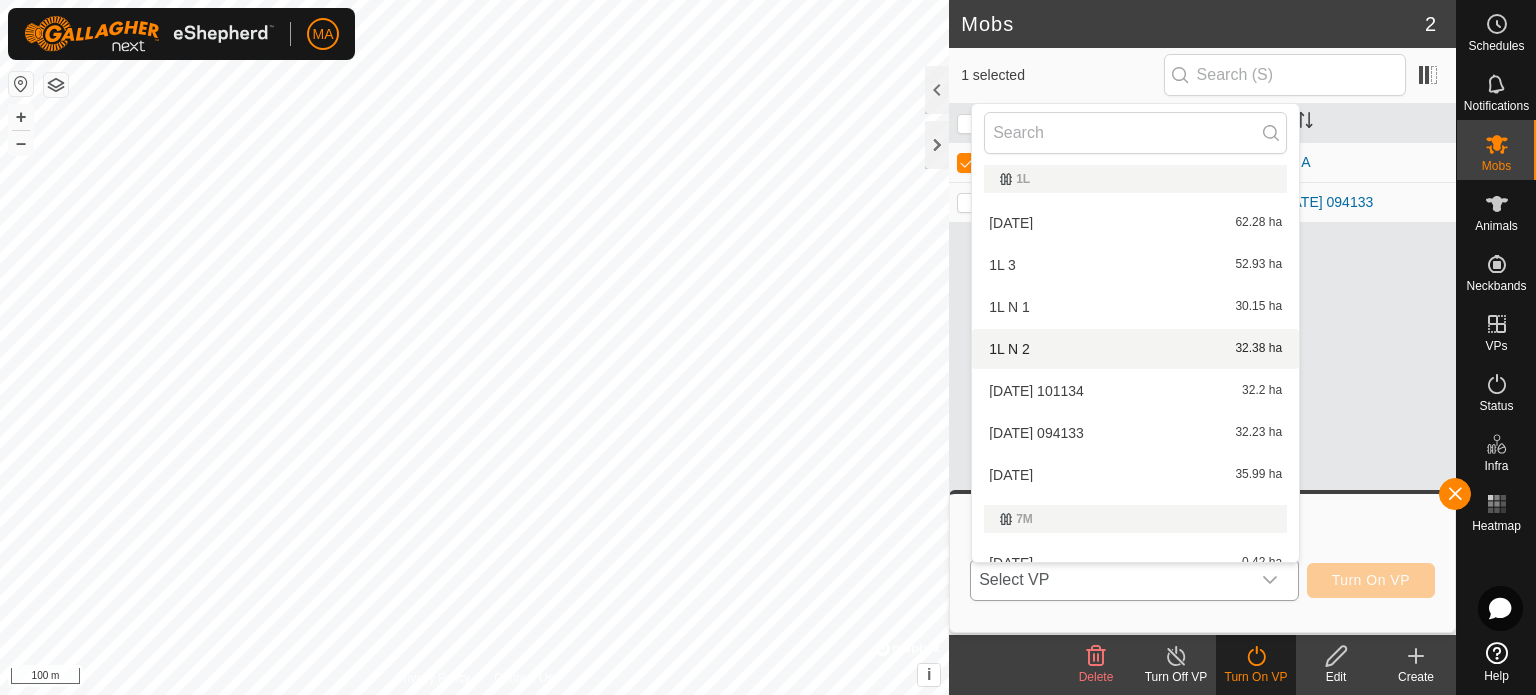 scroll, scrollTop: 0, scrollLeft: 0, axis: both 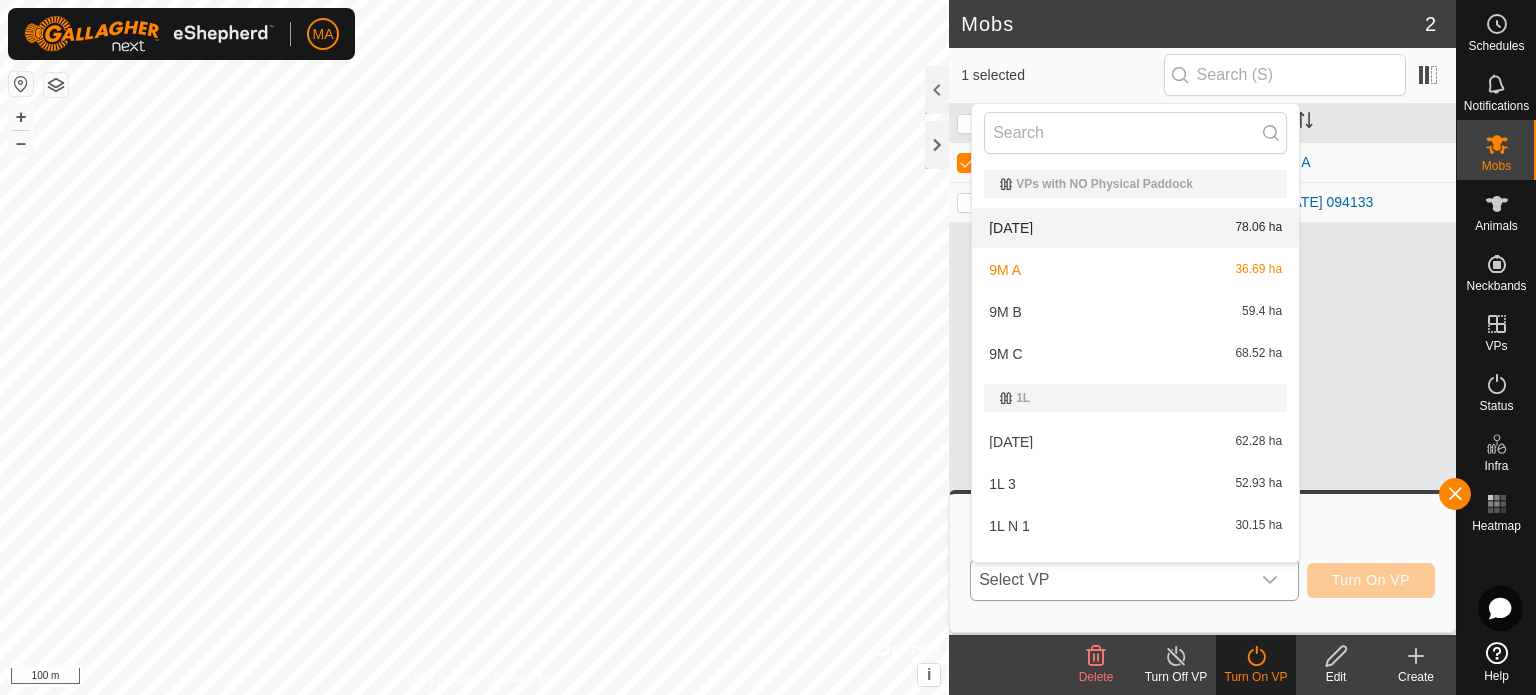 click on "[DATE]  78.06 ha" at bounding box center (1135, 228) 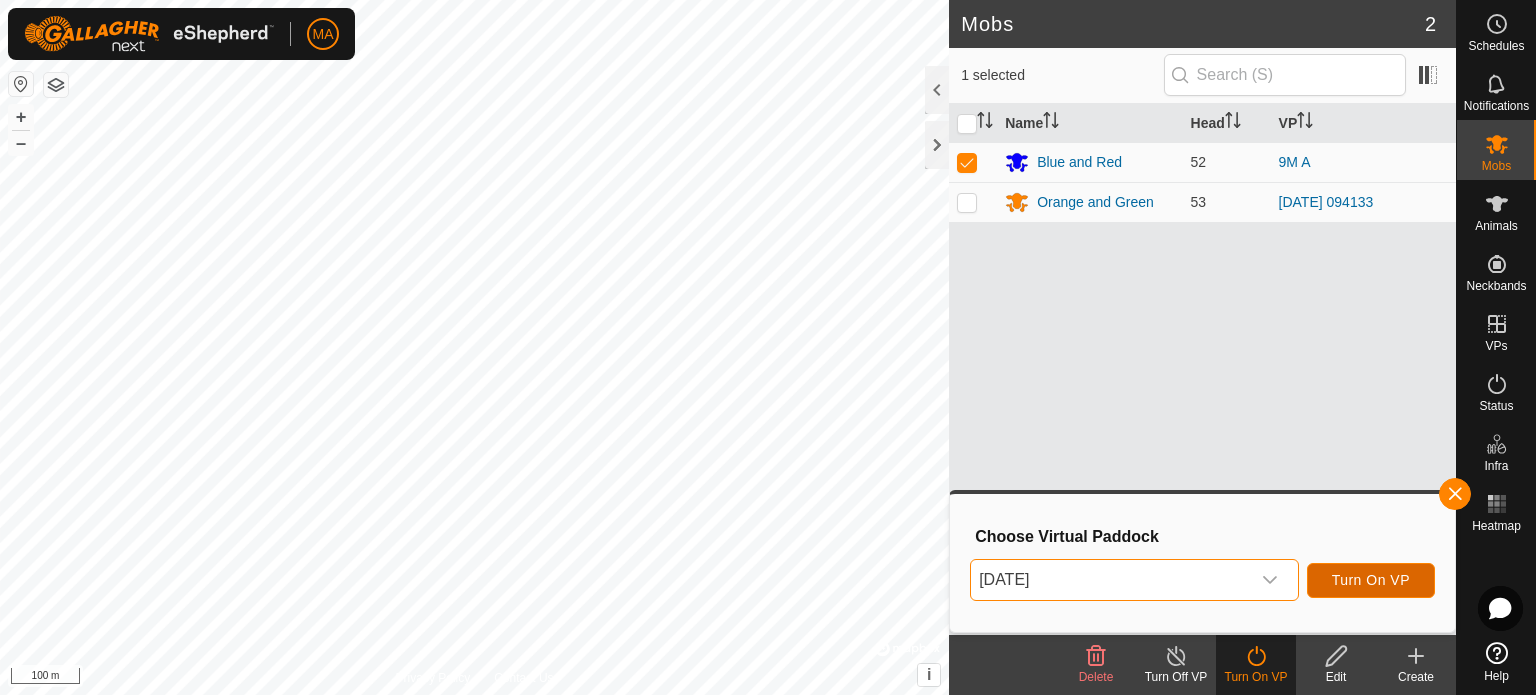 click on "Turn On VP" at bounding box center (1371, 580) 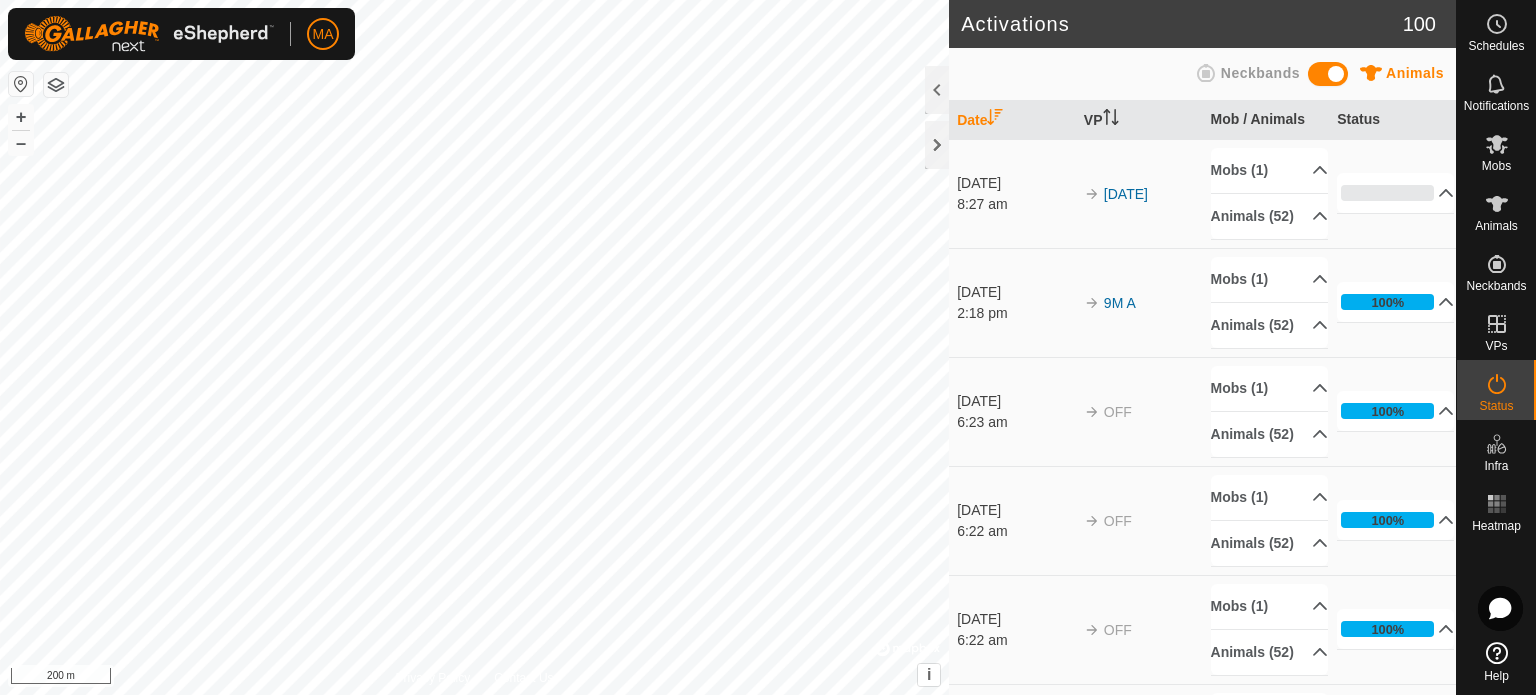 click on "MA Schedules Notifications Mobs Animals Neckbands VPs Status Infra Heatmap Help Activations 100 Animals Neckbands   Date   VP   Mob / Animals   Status  [DATE] 8:27 am 17th of July Mobs (1)  Blue and Red  Animals [PHONE_NUMBER]   2211   2204   2306   2329   2232   2224   2313   2233   2221   2201   2318   2215   2309   2205   2328   2315   2301   2208   2323   2230   2222   2324   2220   2202   2210   2321   2234   2223   2304   2322   2327   2225   2207   2219   2206   2317   2311   2316   2314   2305   2312   2325   2303   2217   2209   2214   2310   2235  0% In Progress Pending  52  Sent   0  Completed Confirmed   0  Overridden  0  Cancelled   0  [DATE] 2:18 pm 9M A Mobs (1)  Blue and Red  Animals [PHONE_NUMBER]   2211   2204   2306   2329   2232   2224   2313   2233   2221   2201   2318   2215   2309   2205   2328   2315   2301   2208   2323   2230   2222   2324   2220   2202   2210   2321   2234   2223   2304   2322   2327   2225   2207   2219  100%" at bounding box center [768, 347] 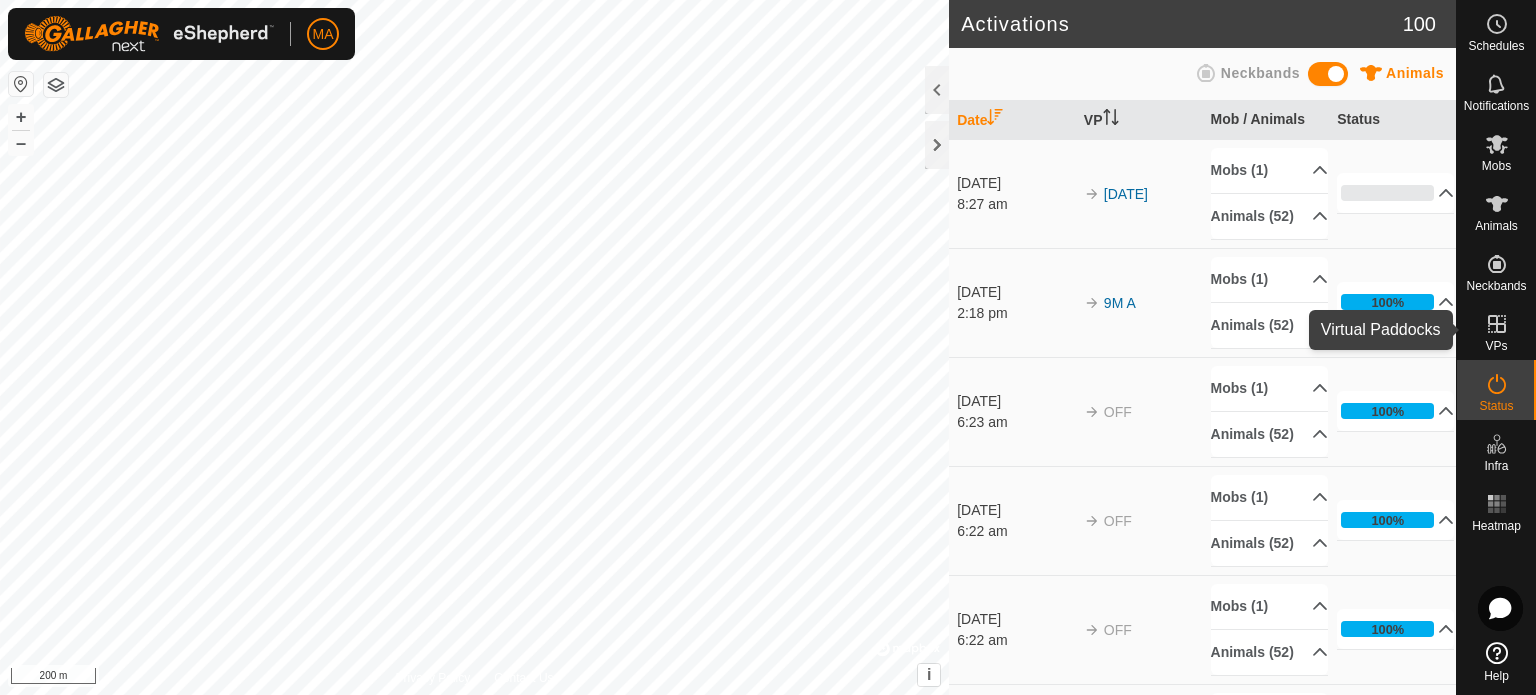 click at bounding box center [1497, 324] 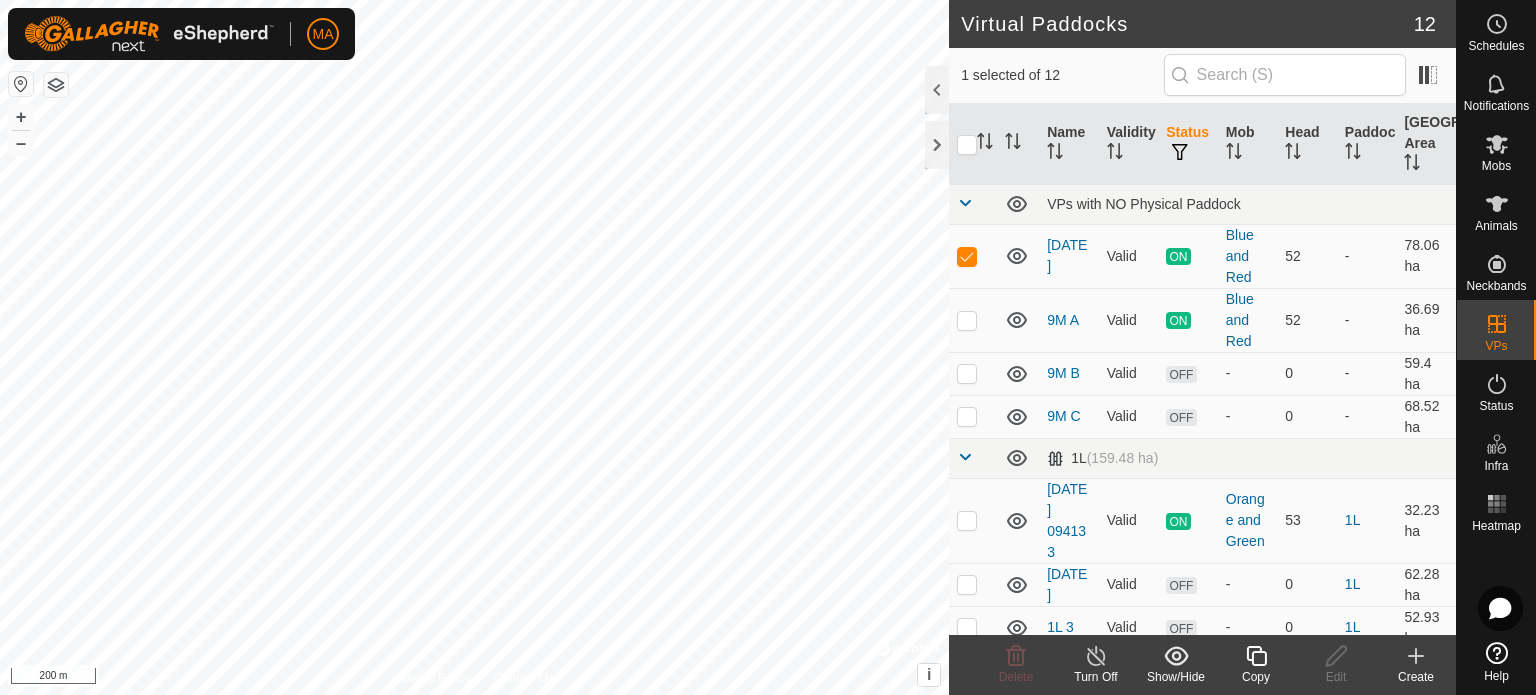 click 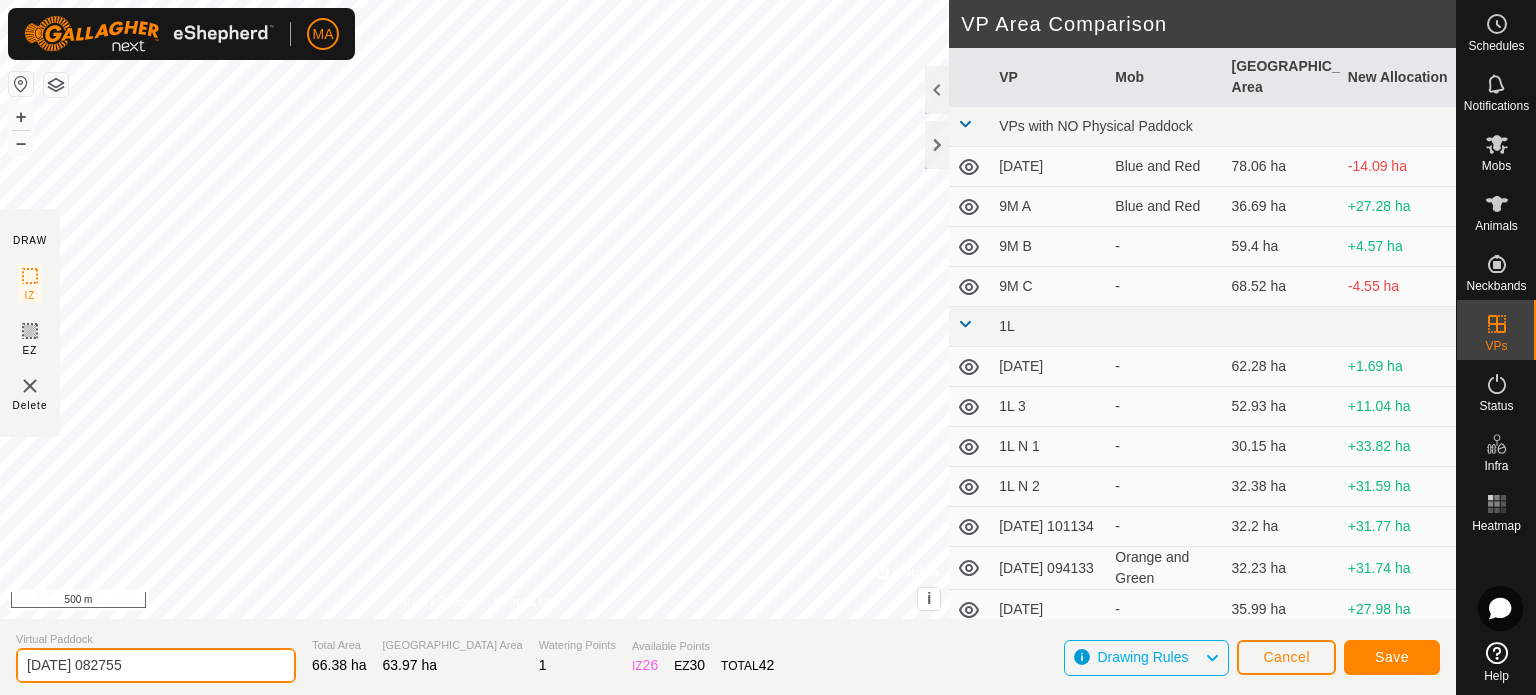 click on "[DATE] 082755" 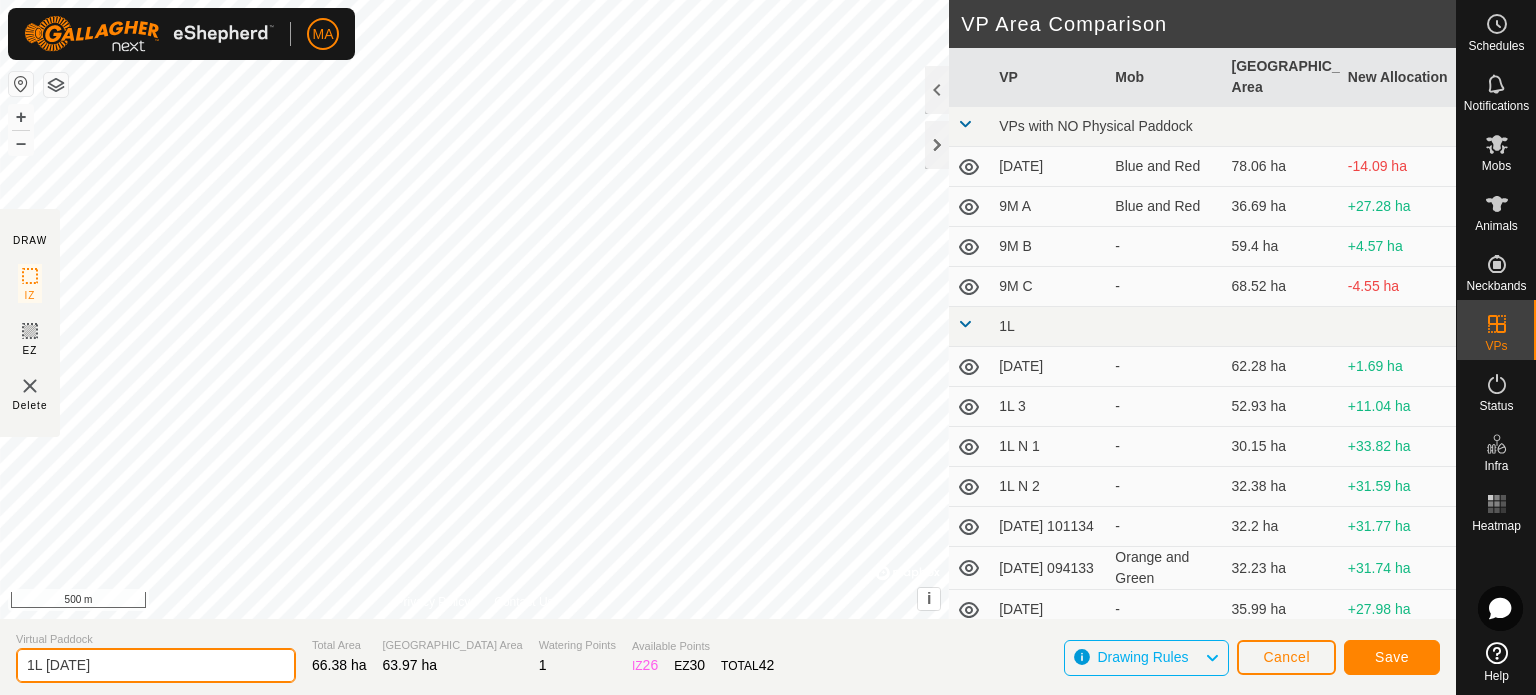 type on "1L [DATE]" 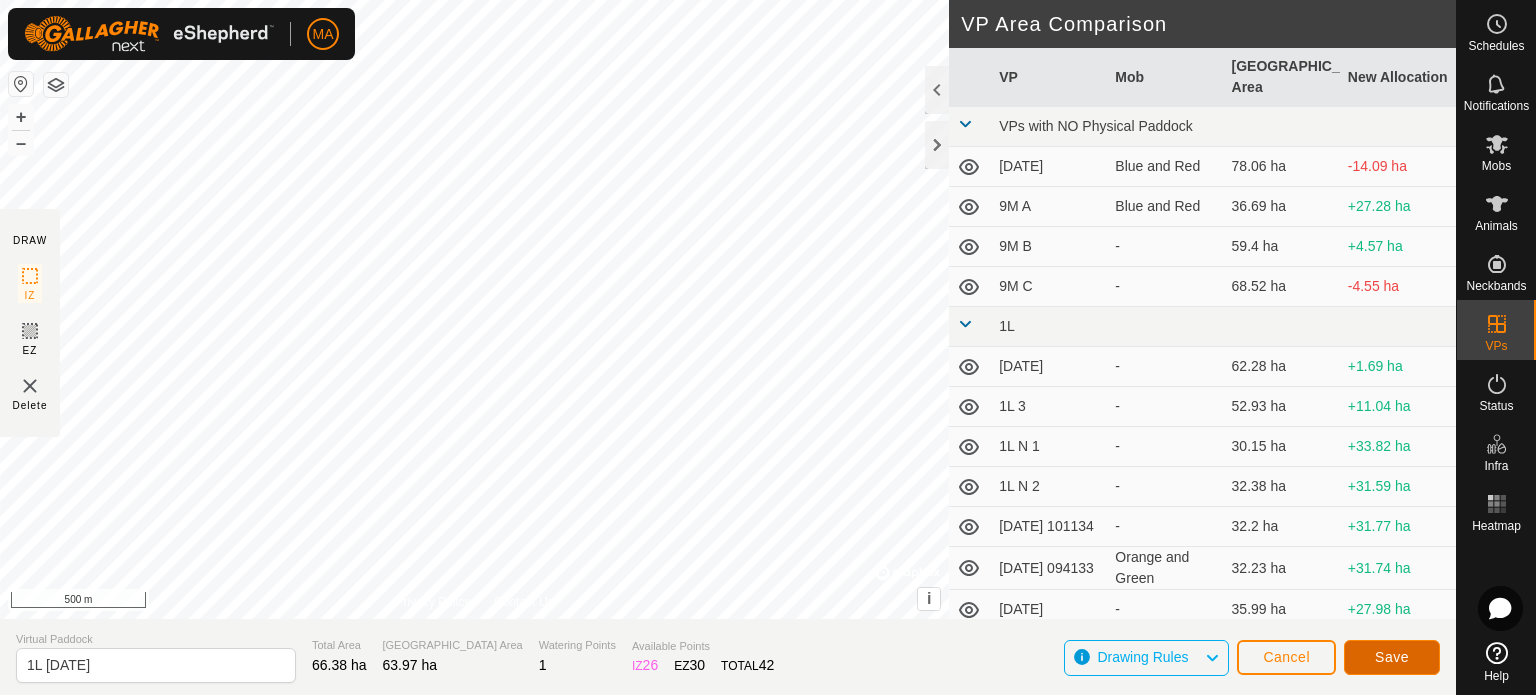 click on "Save" 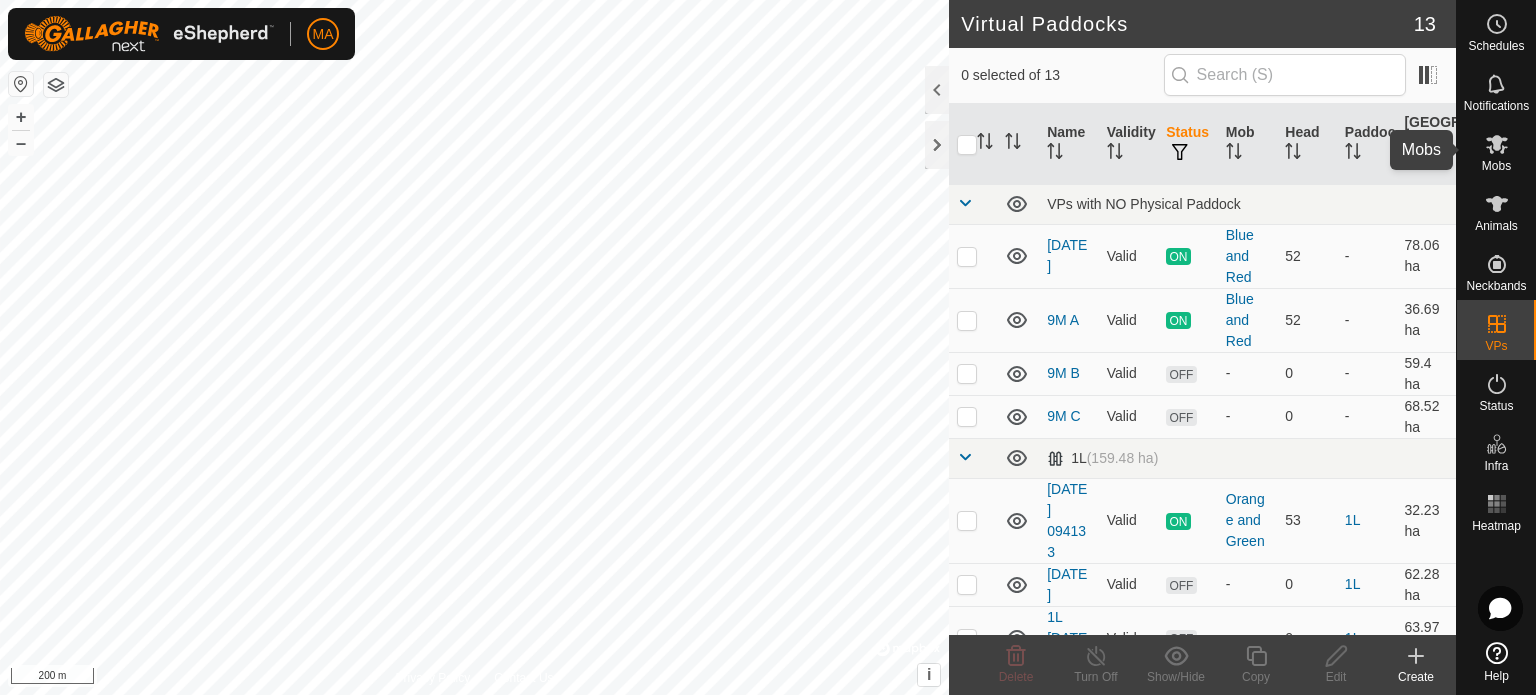 click at bounding box center (1497, 144) 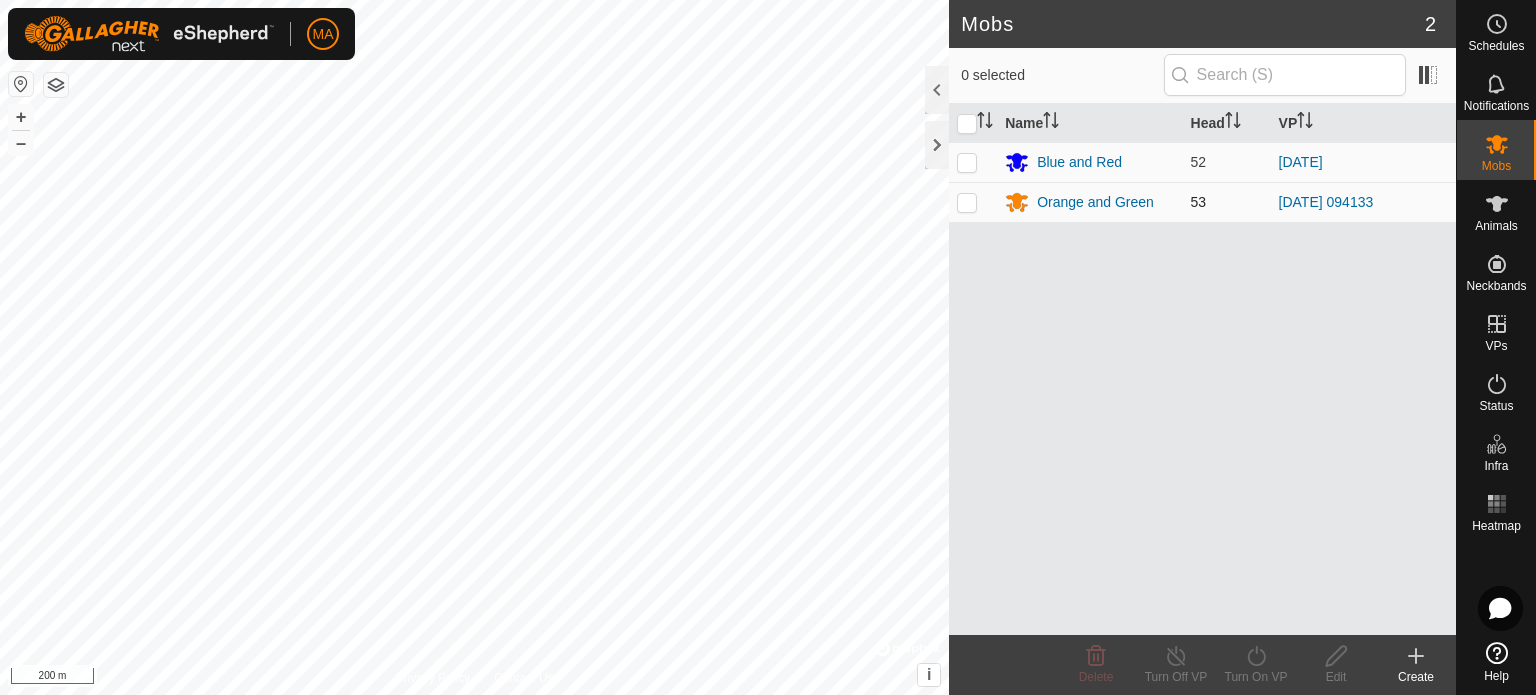 click at bounding box center [973, 202] 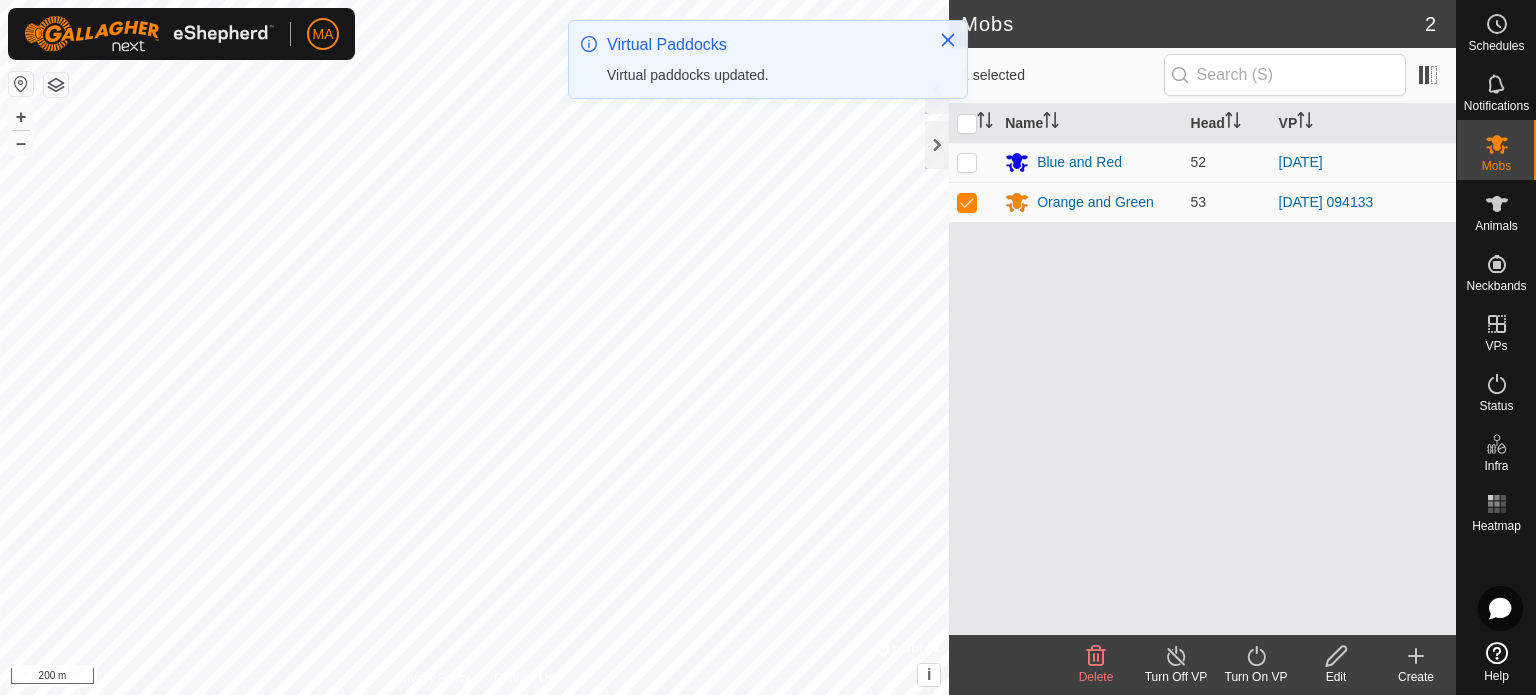 click 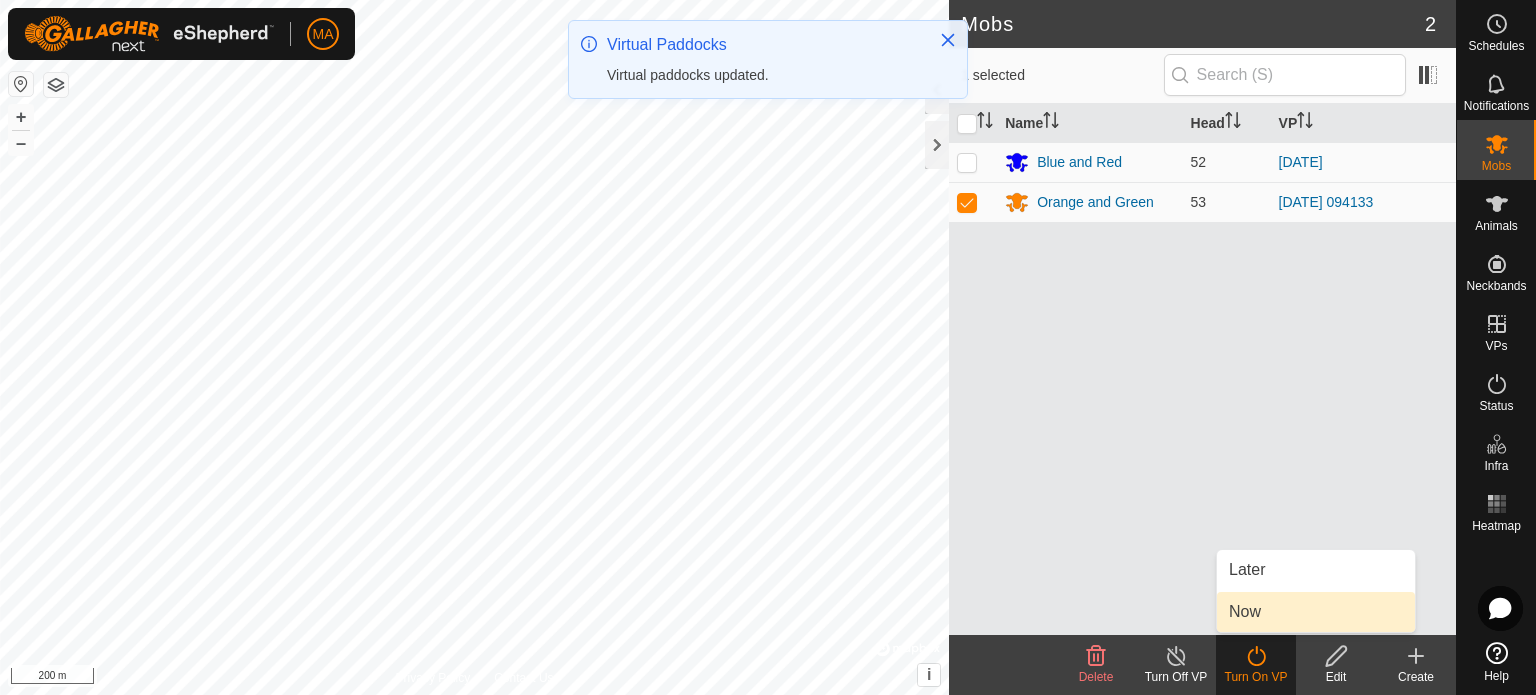 click on "Now" at bounding box center (1316, 612) 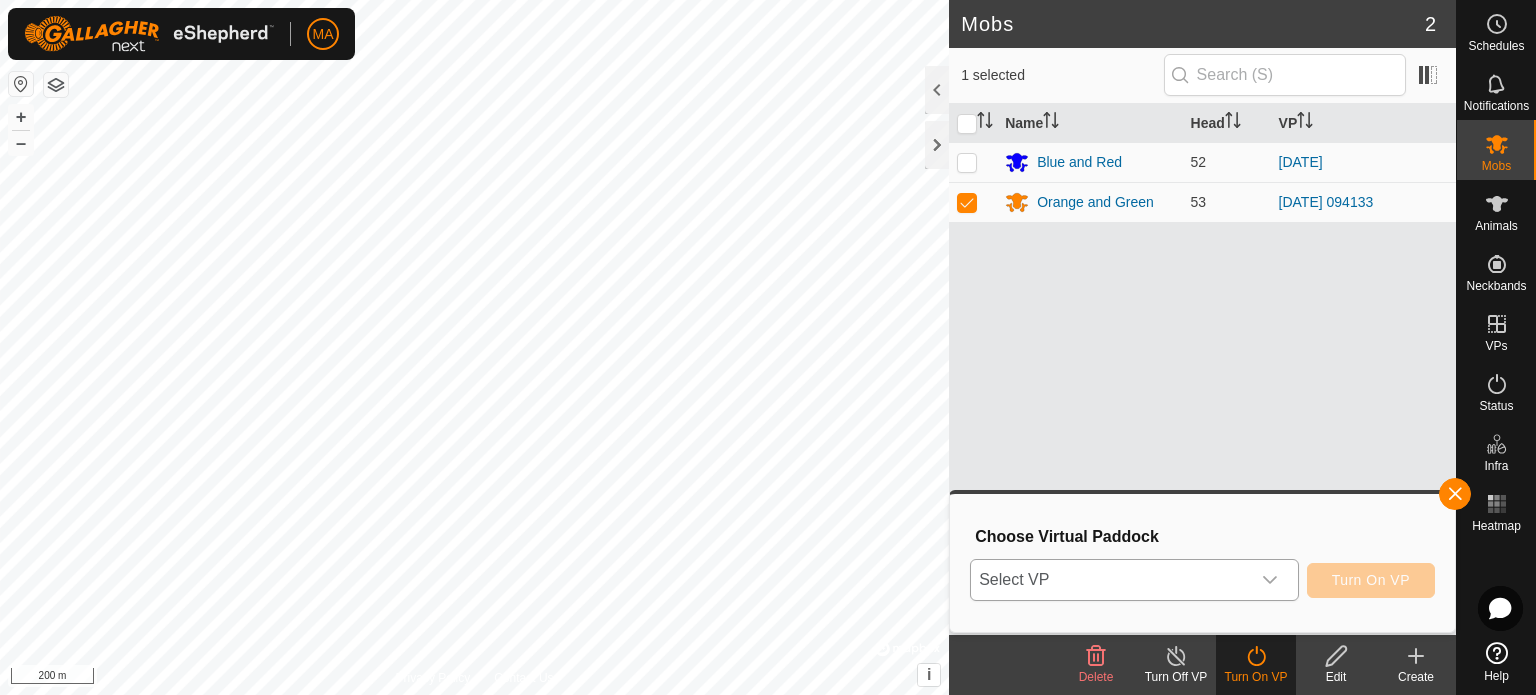 click on "Select VP" at bounding box center (1110, 580) 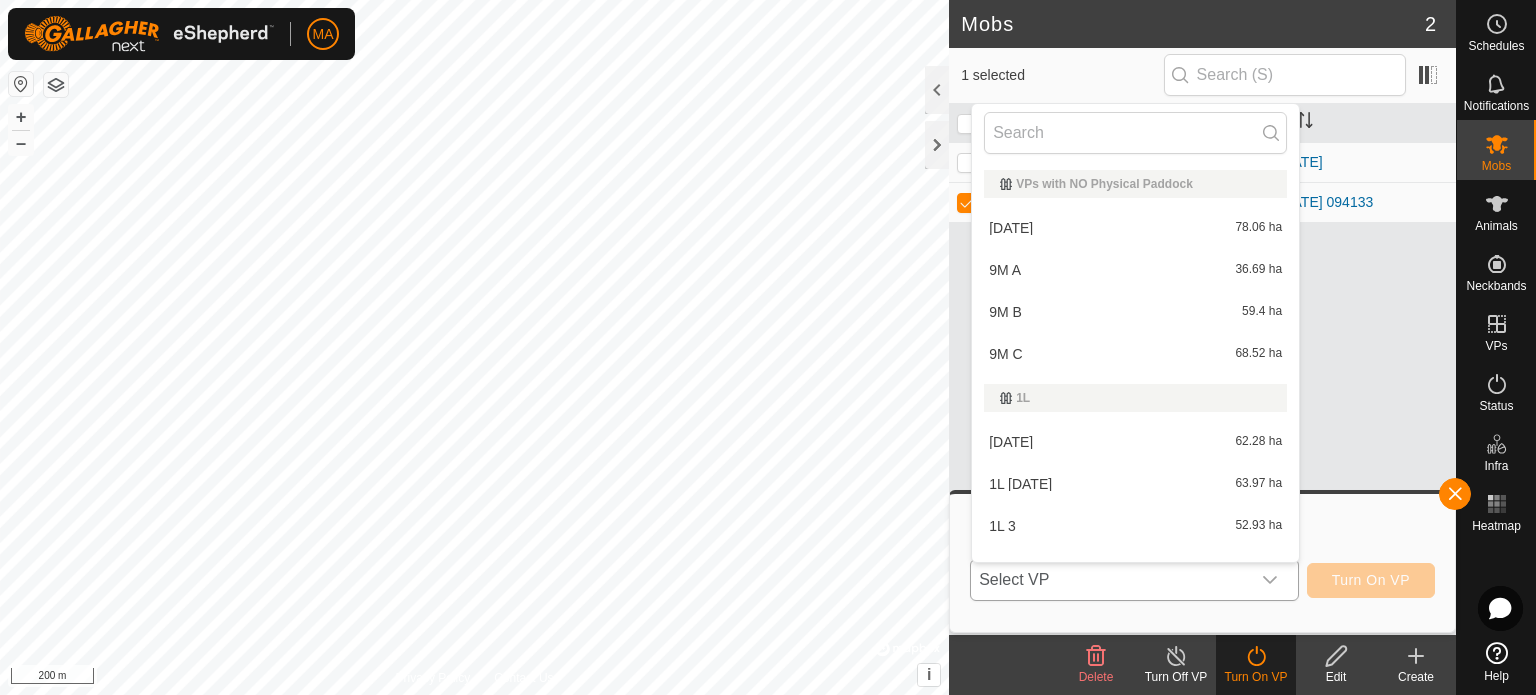scroll, scrollTop: 26, scrollLeft: 0, axis: vertical 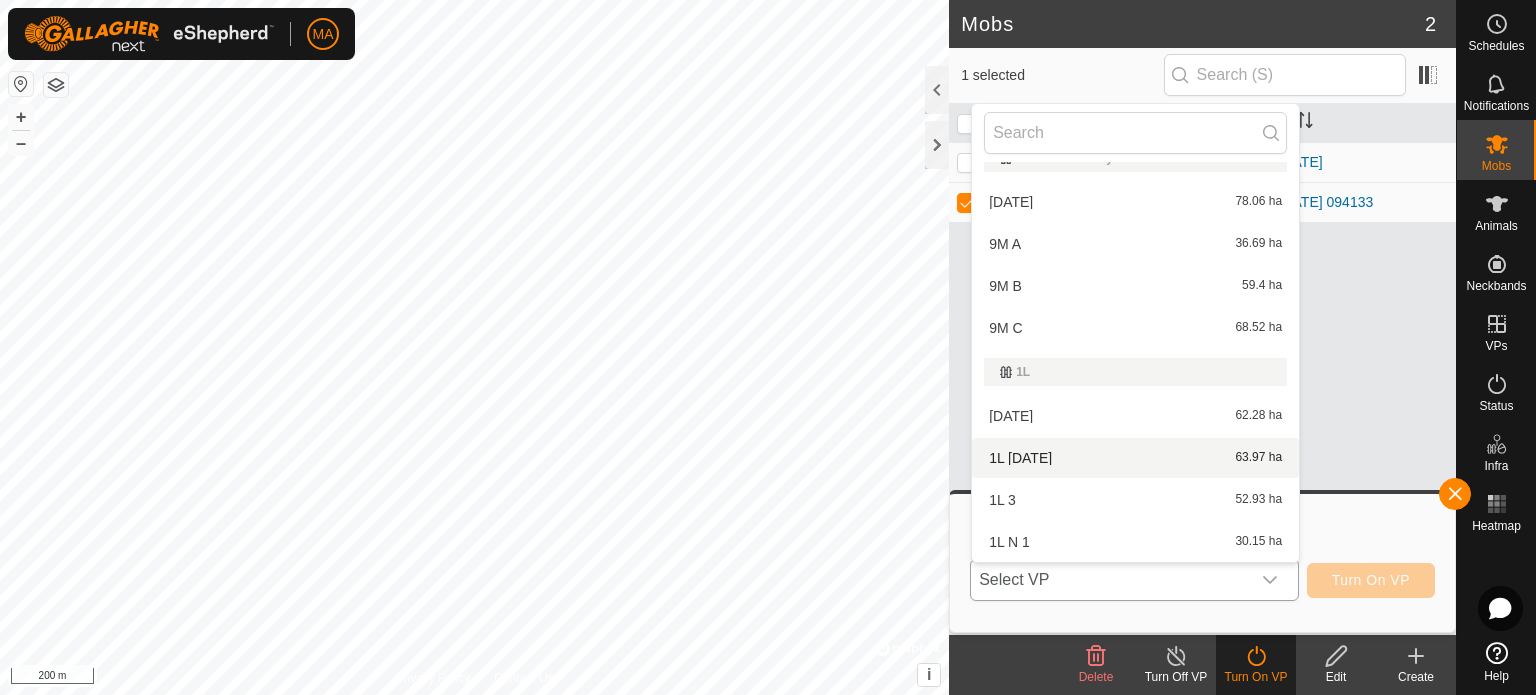 click on "1L [DATE]  63.97 ha" at bounding box center [1135, 458] 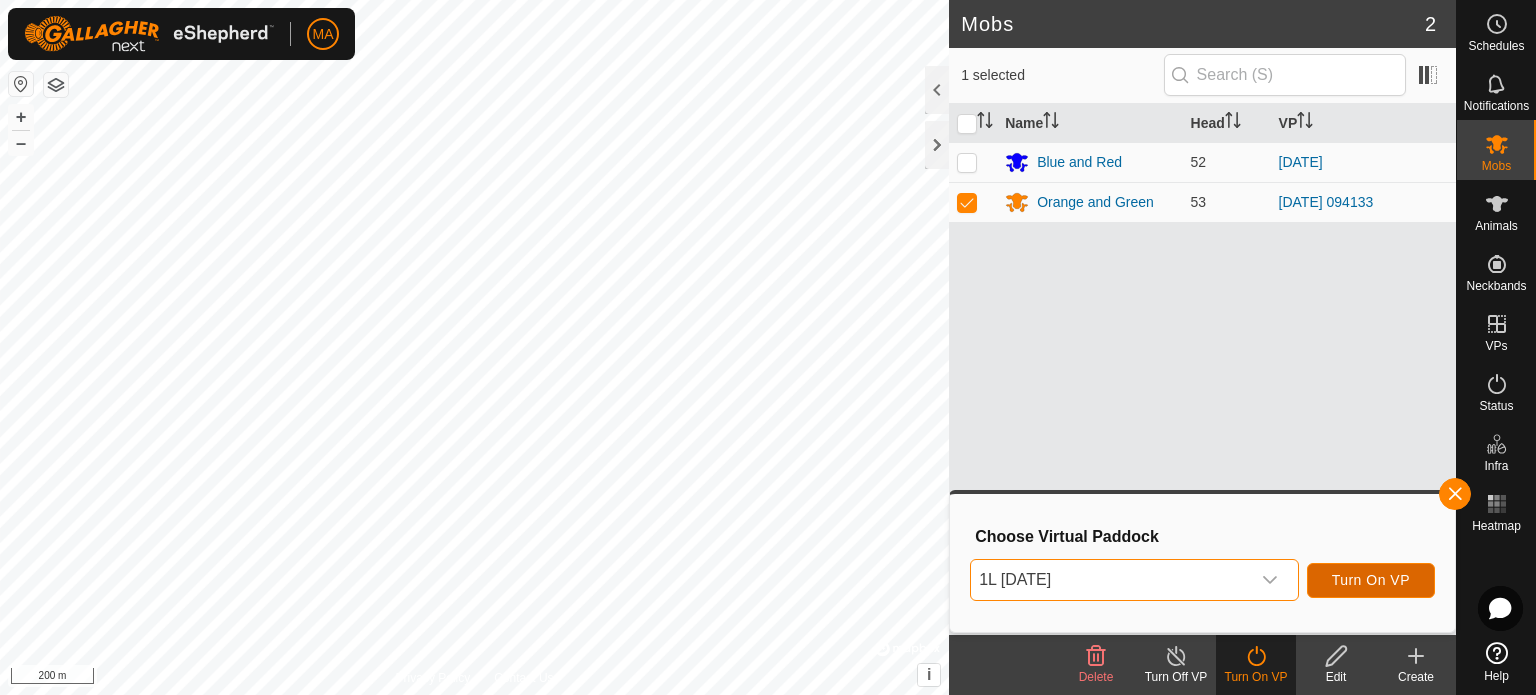 click on "Turn On VP" at bounding box center [1371, 580] 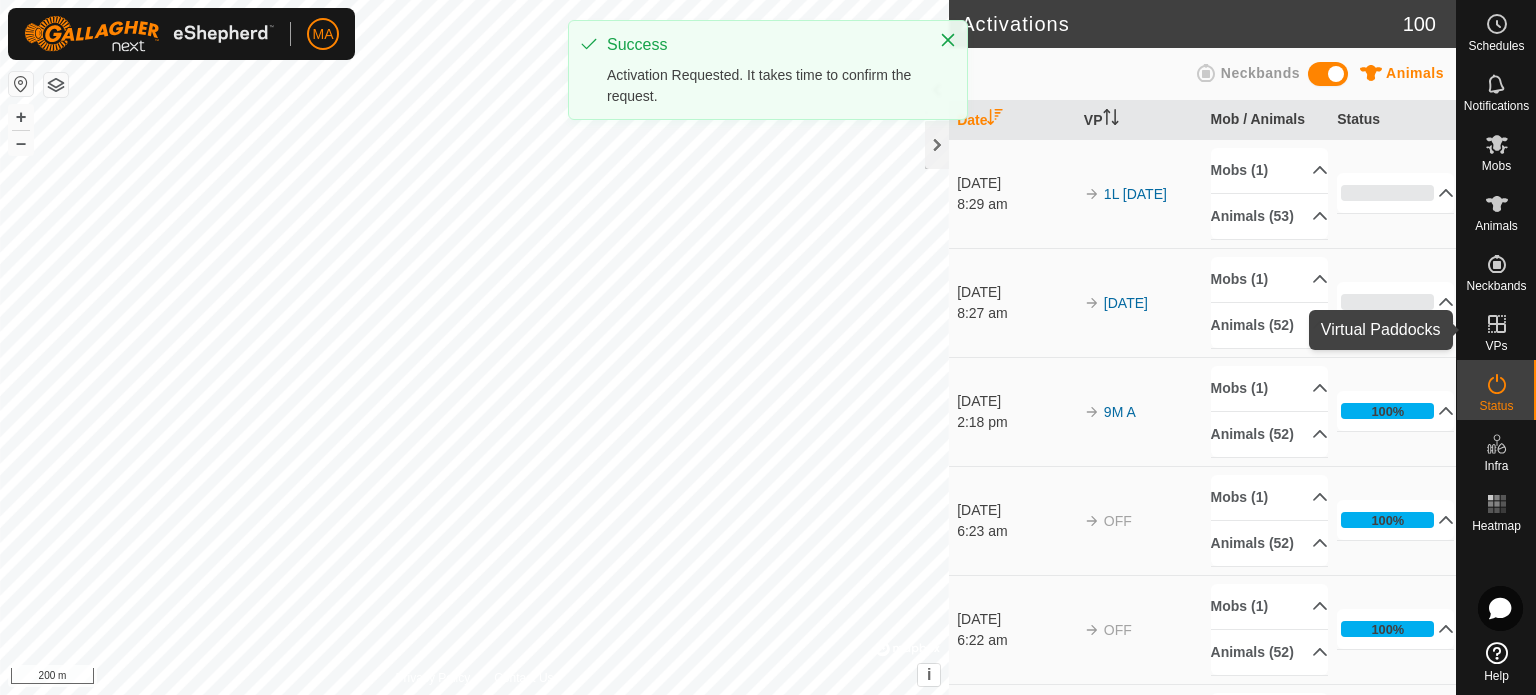 click 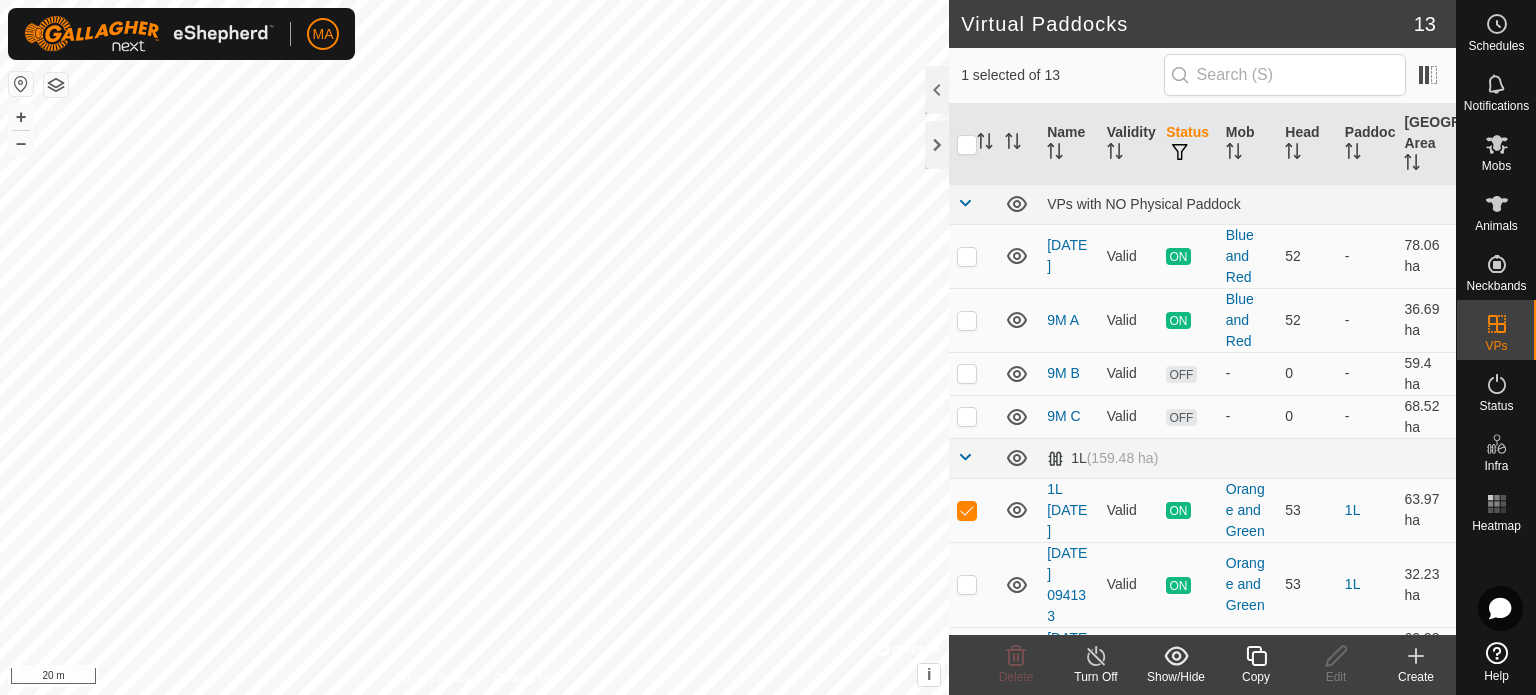 click 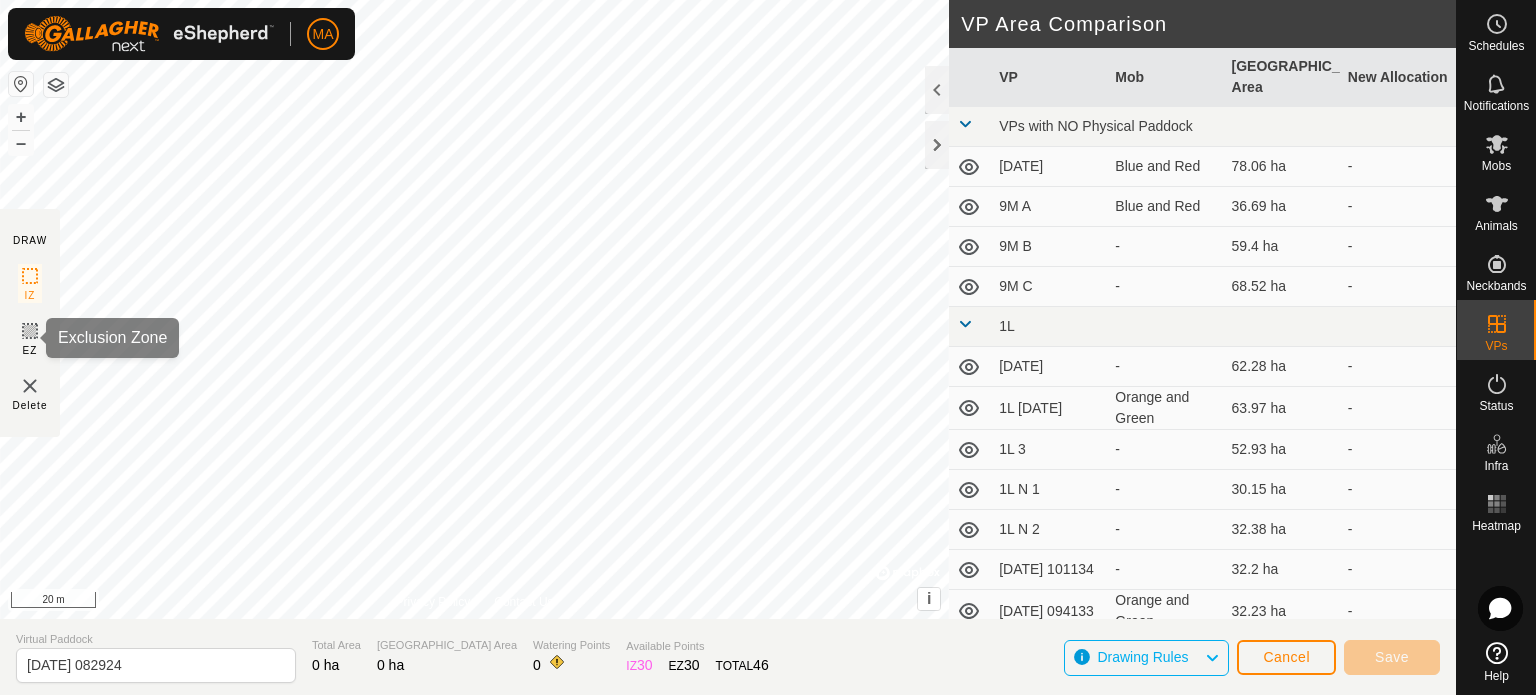 click 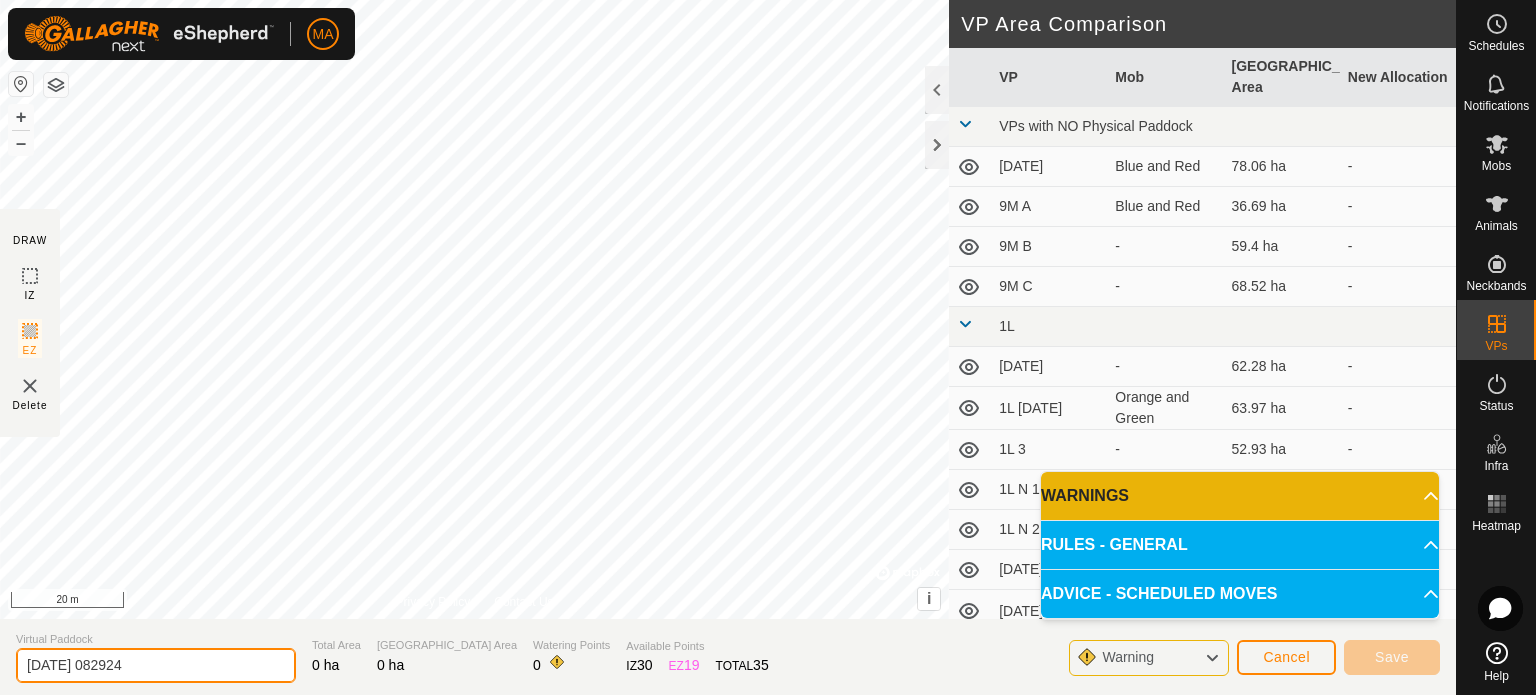 click on "[DATE] 082924" 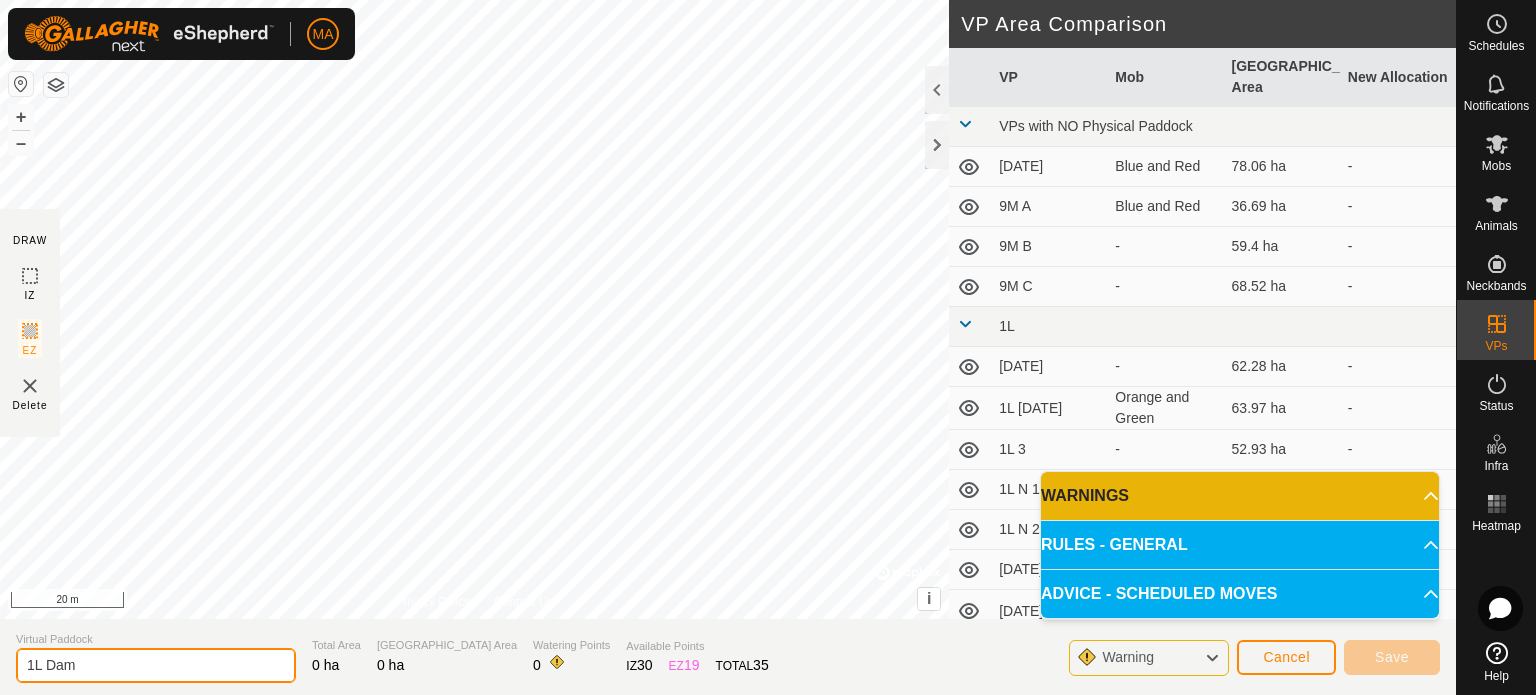 type on "1L Dam" 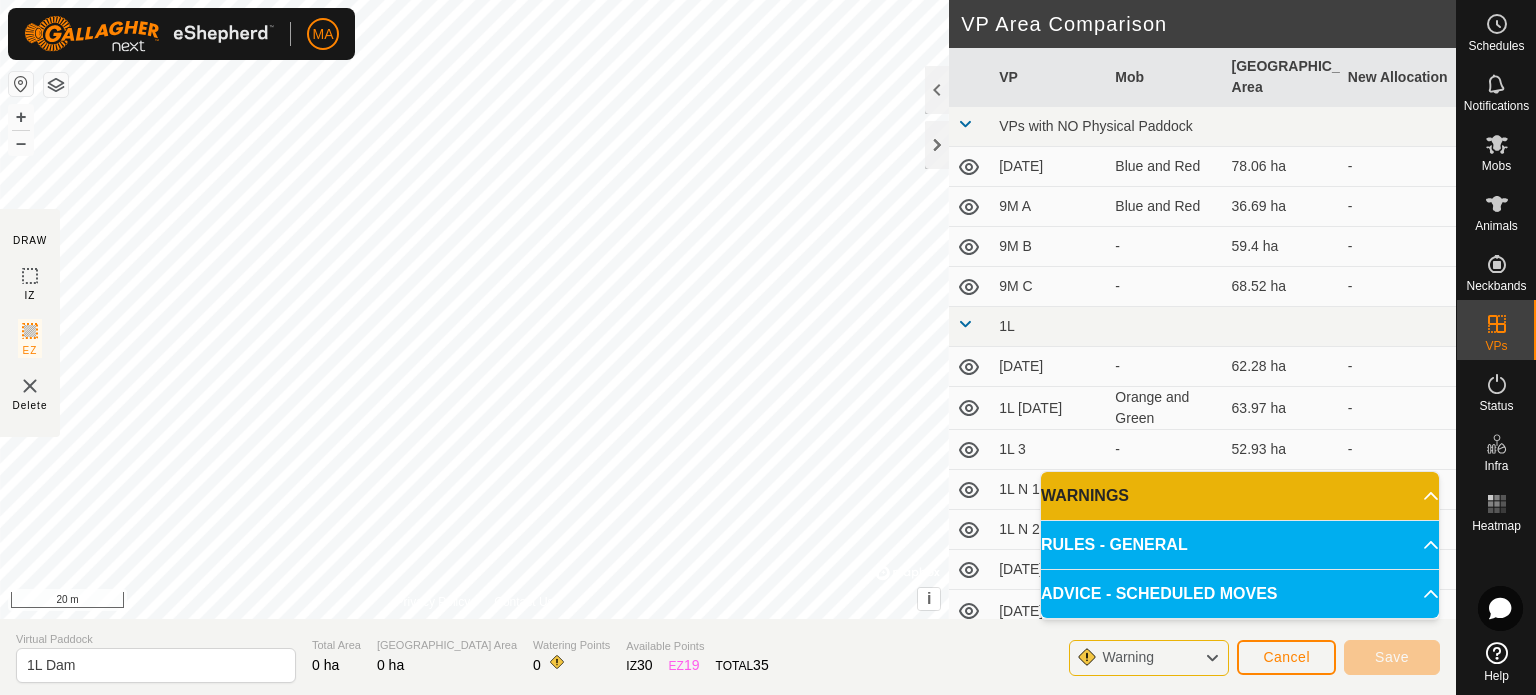 click on "Warning" 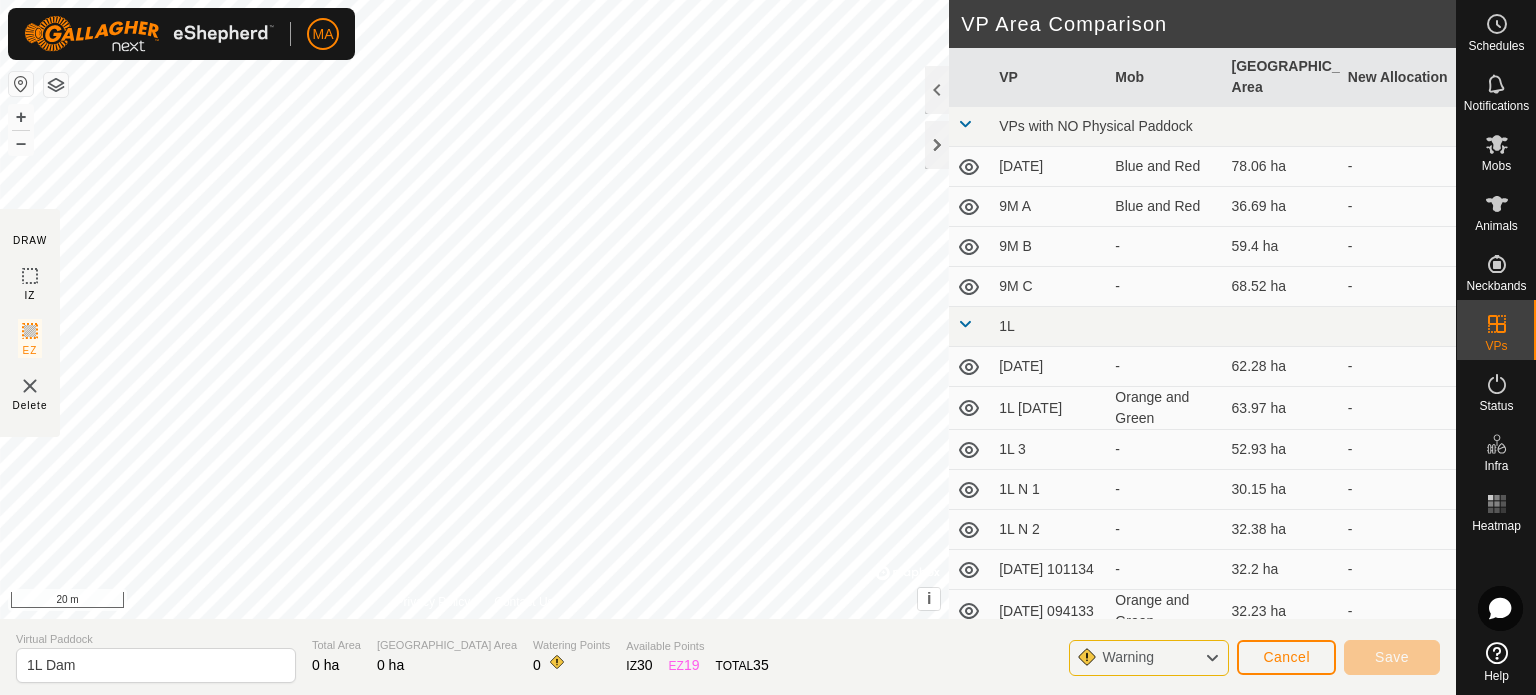click on "Warning" 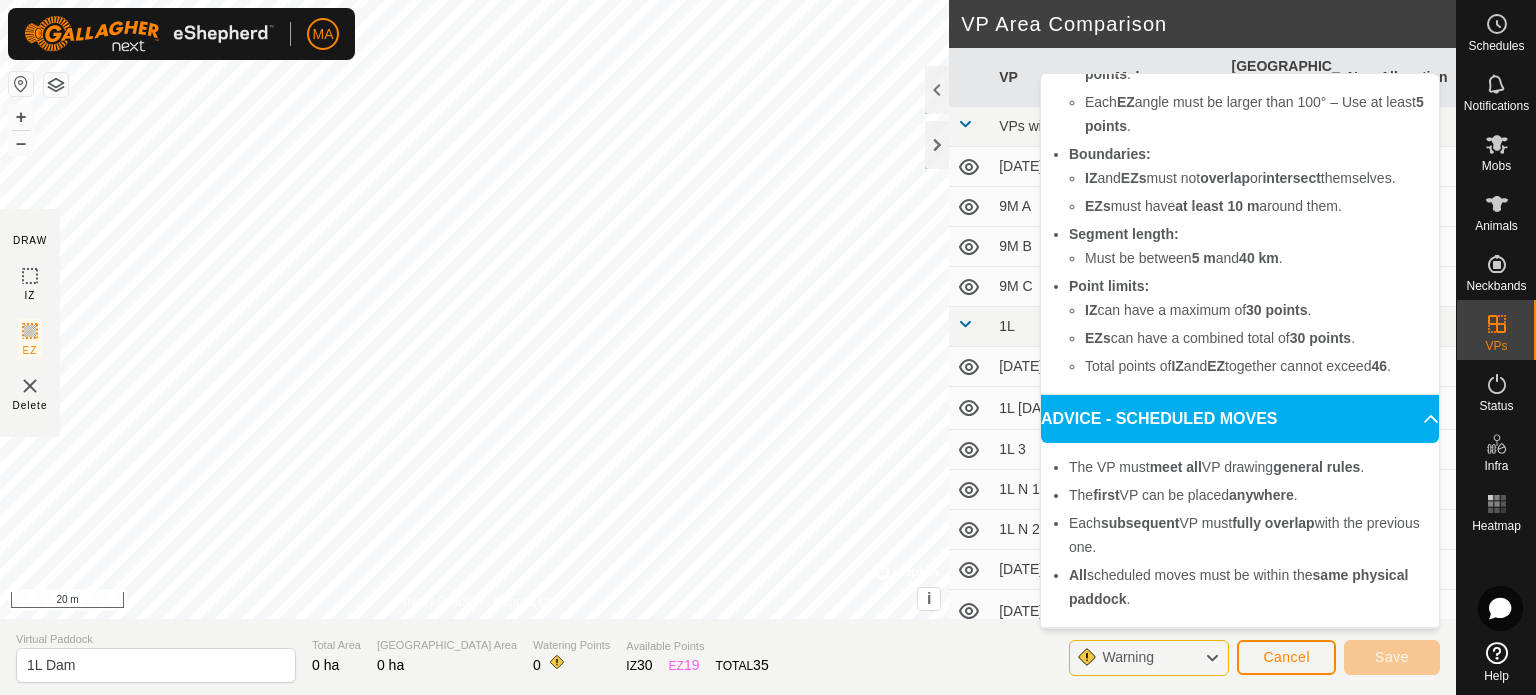 scroll, scrollTop: 0, scrollLeft: 0, axis: both 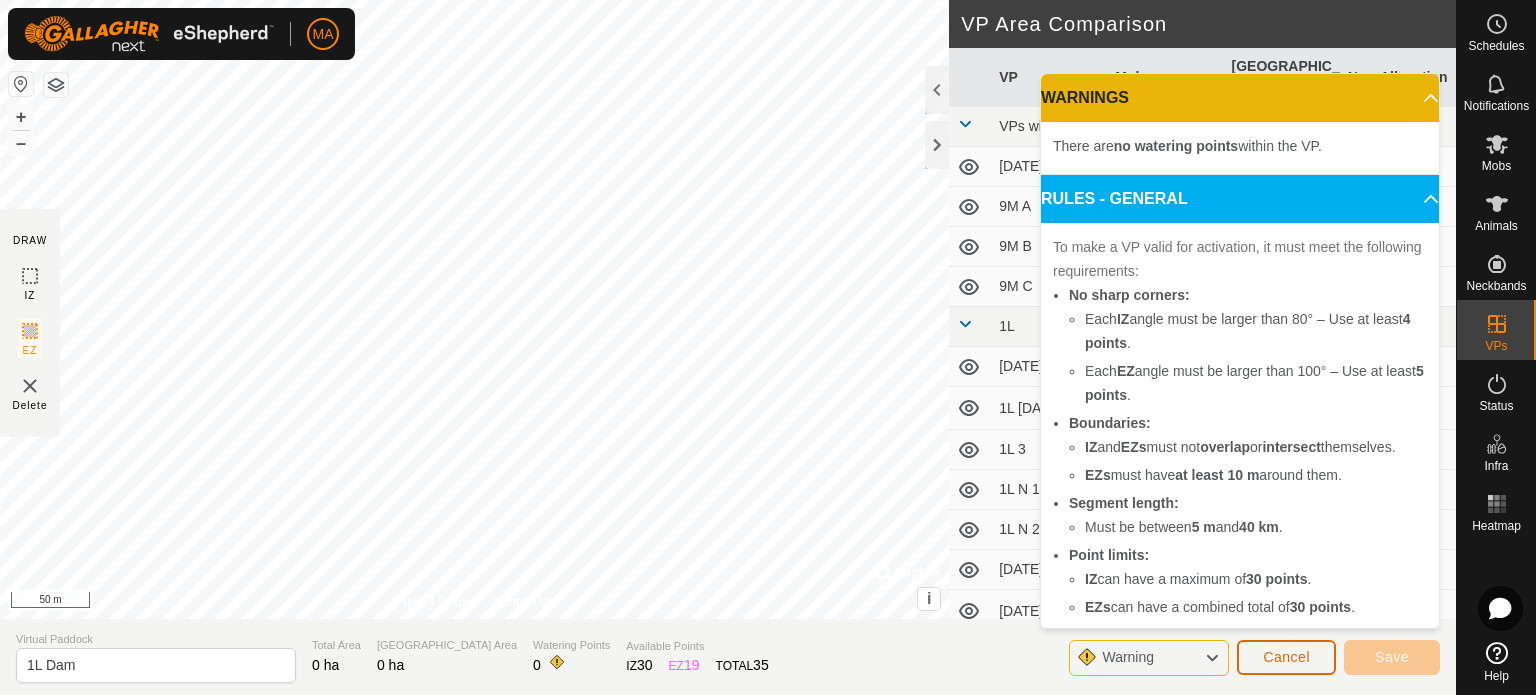 click on "Cancel" 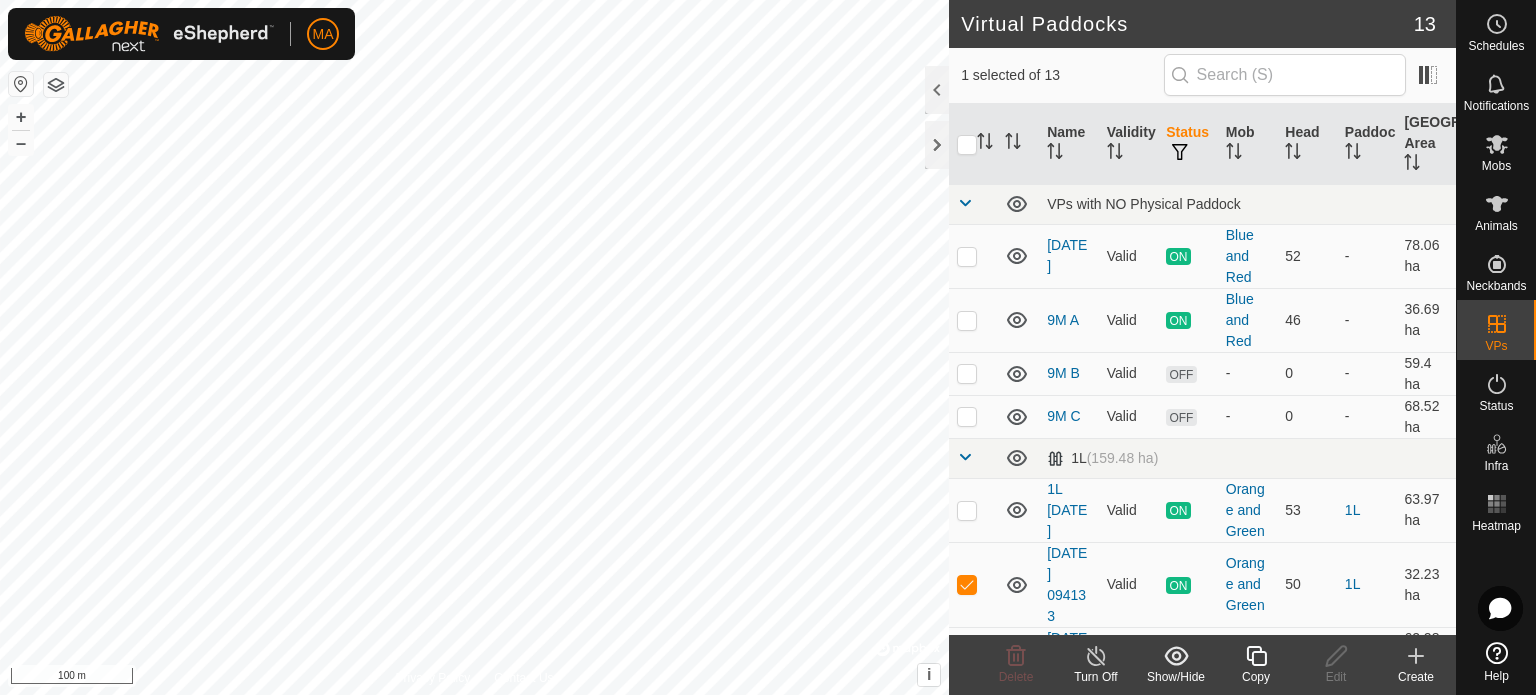 checkbox on "false" 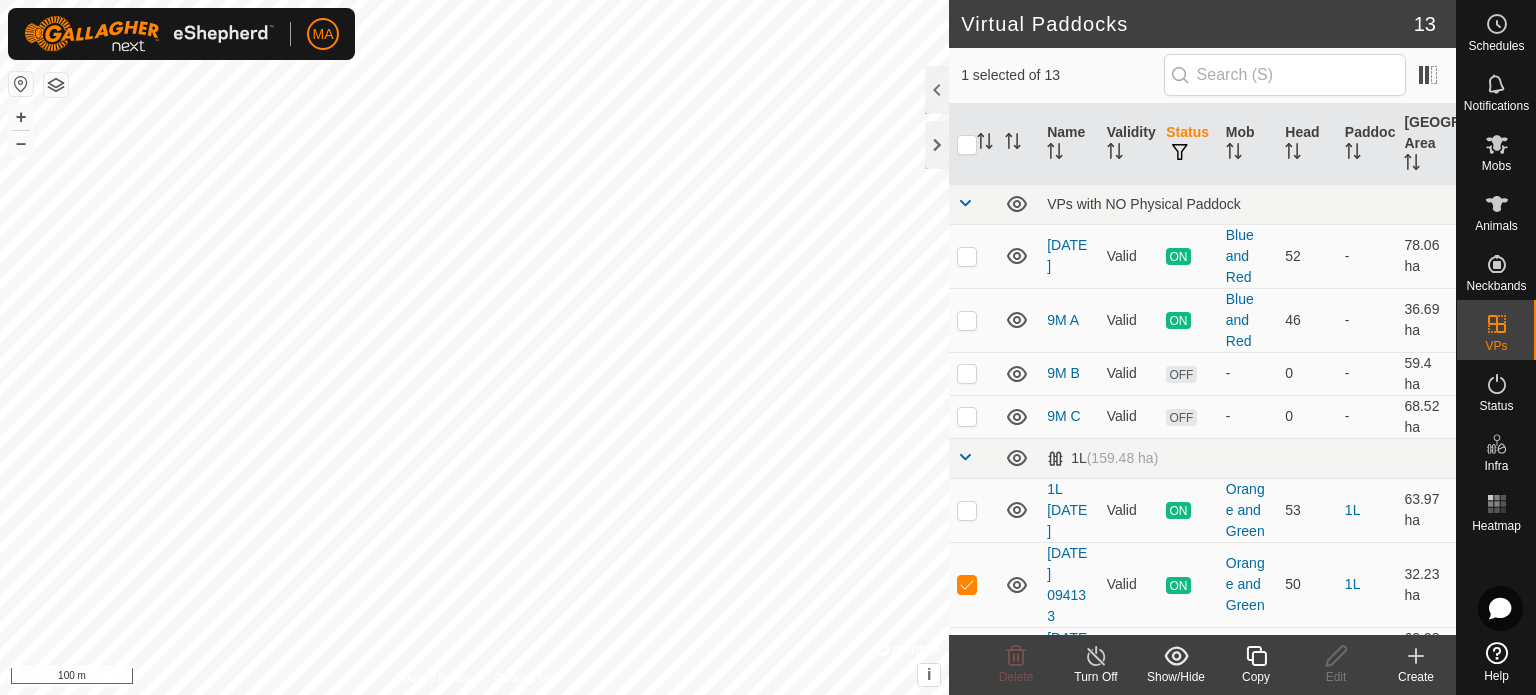 checkbox on "true" 